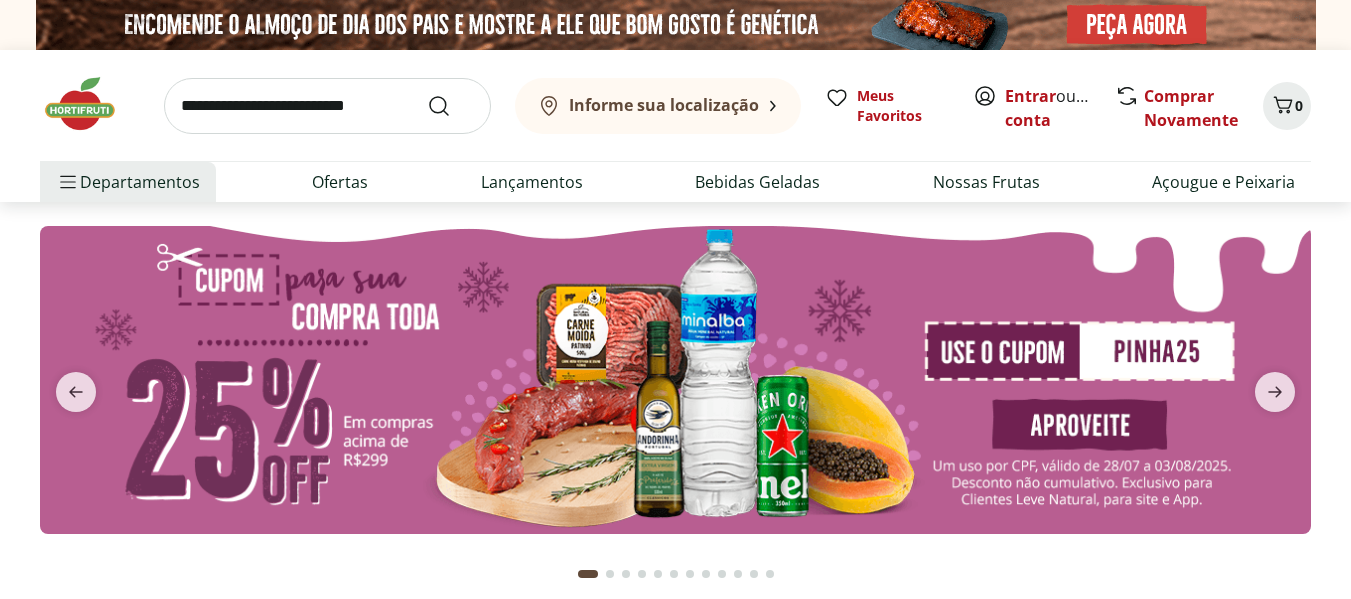 scroll, scrollTop: 0, scrollLeft: 0, axis: both 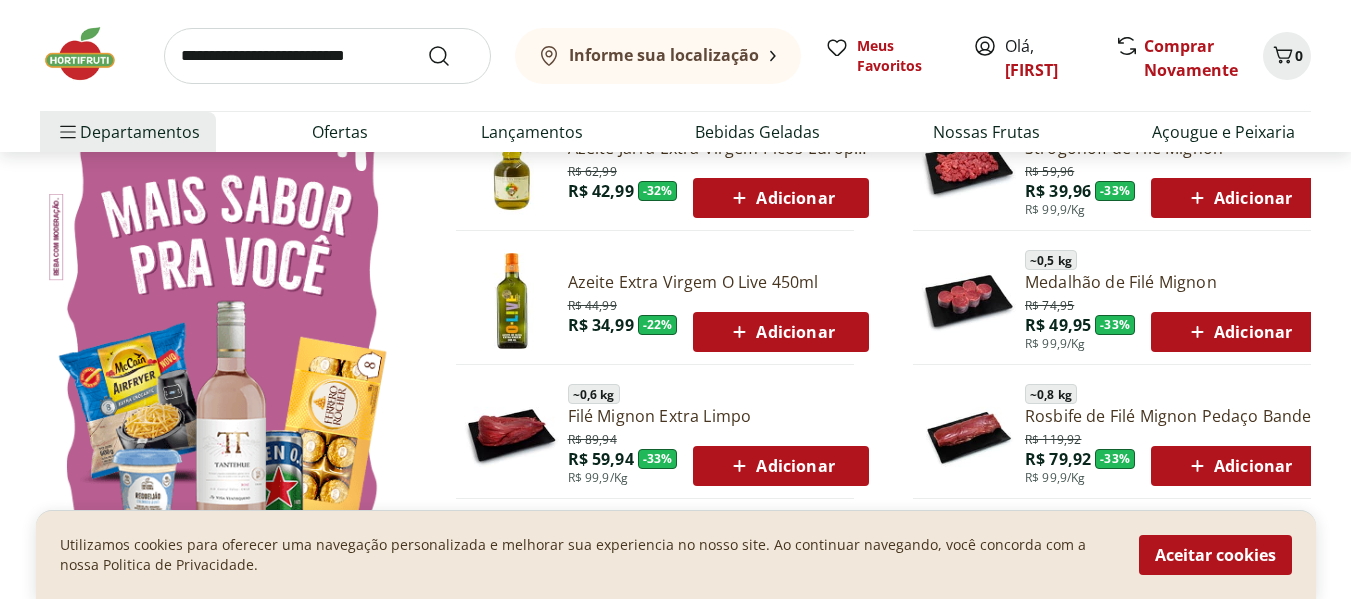 click on "Aceitar cookies" at bounding box center [1215, 555] 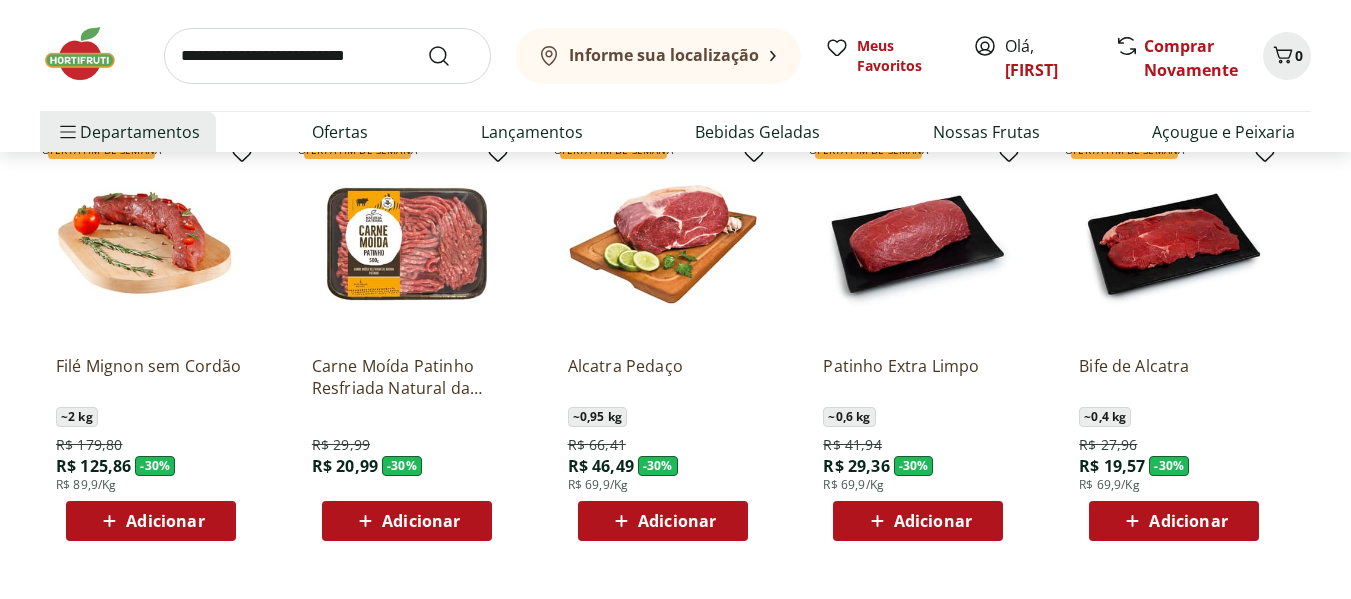 scroll, scrollTop: 1700, scrollLeft: 0, axis: vertical 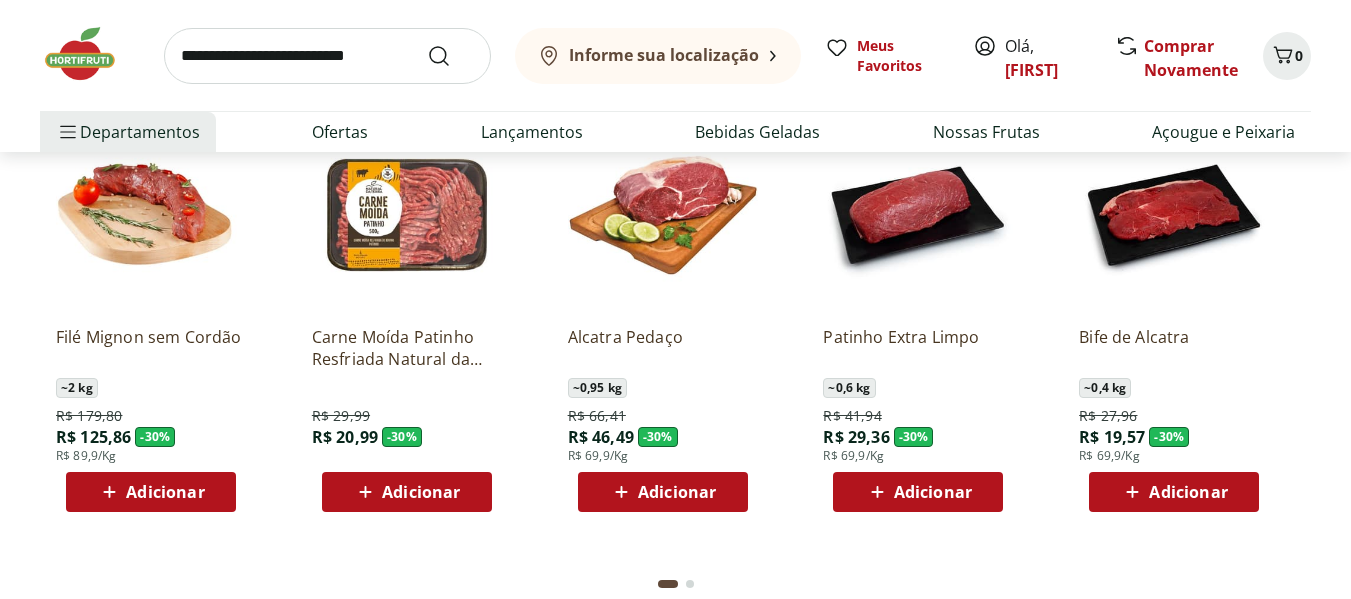 click on "Adicionar" at bounding box center (421, 492) 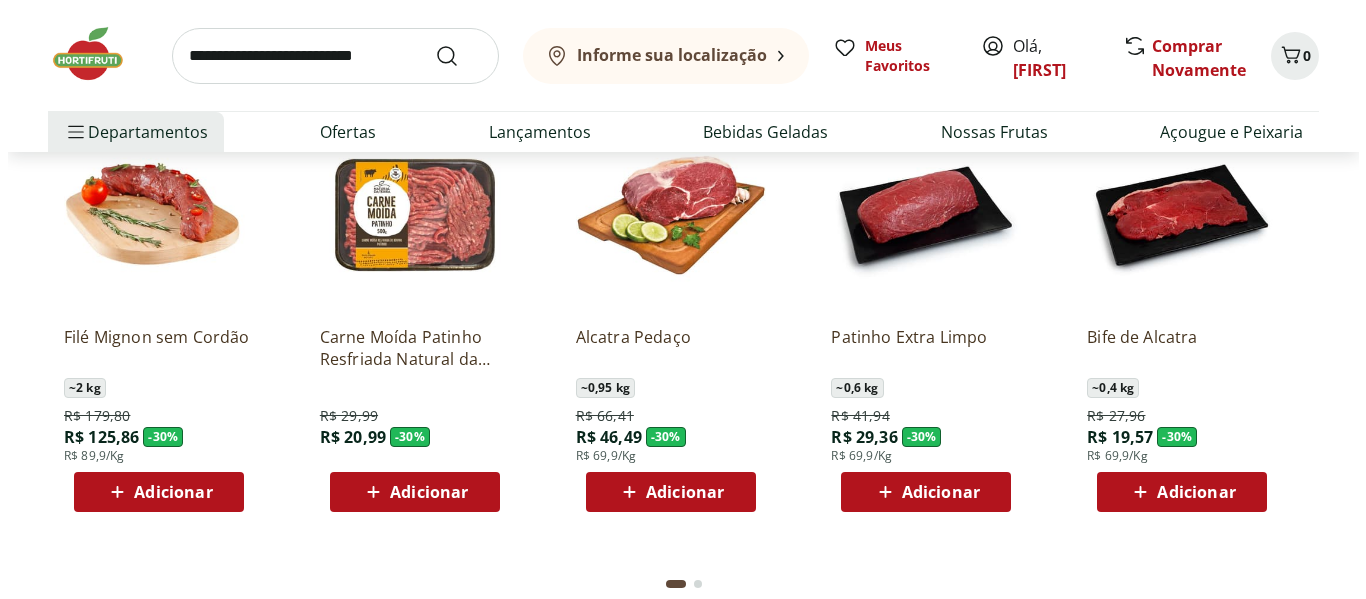 scroll, scrollTop: 1705, scrollLeft: 0, axis: vertical 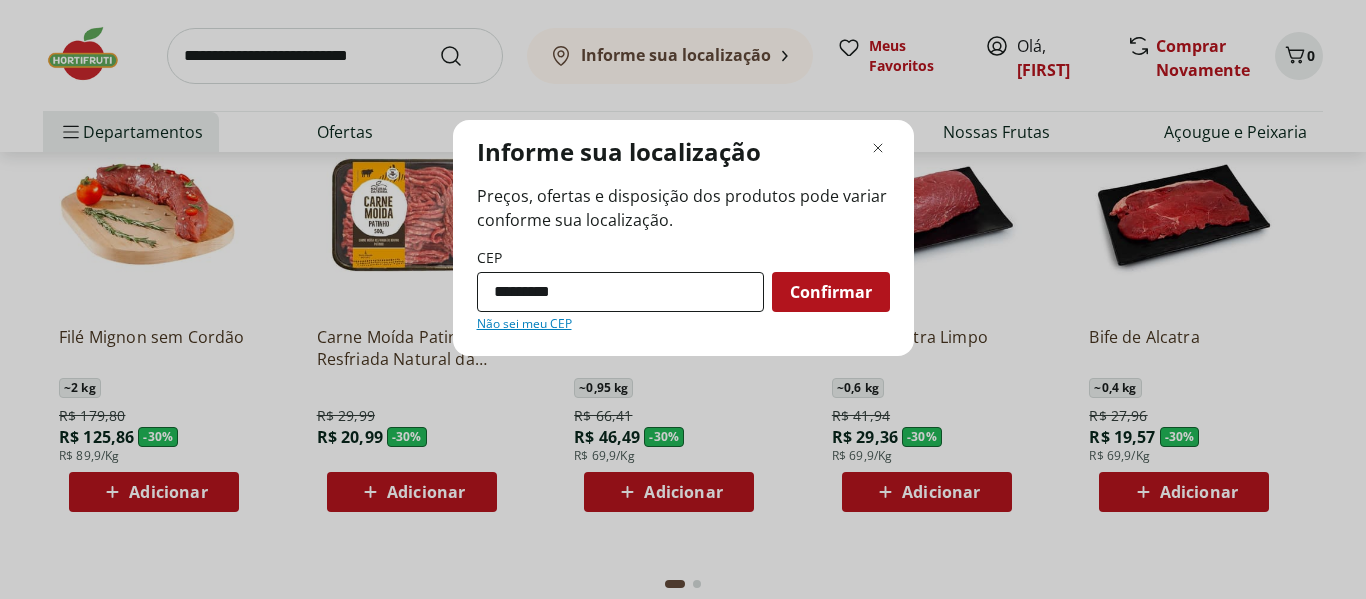 type on "*********" 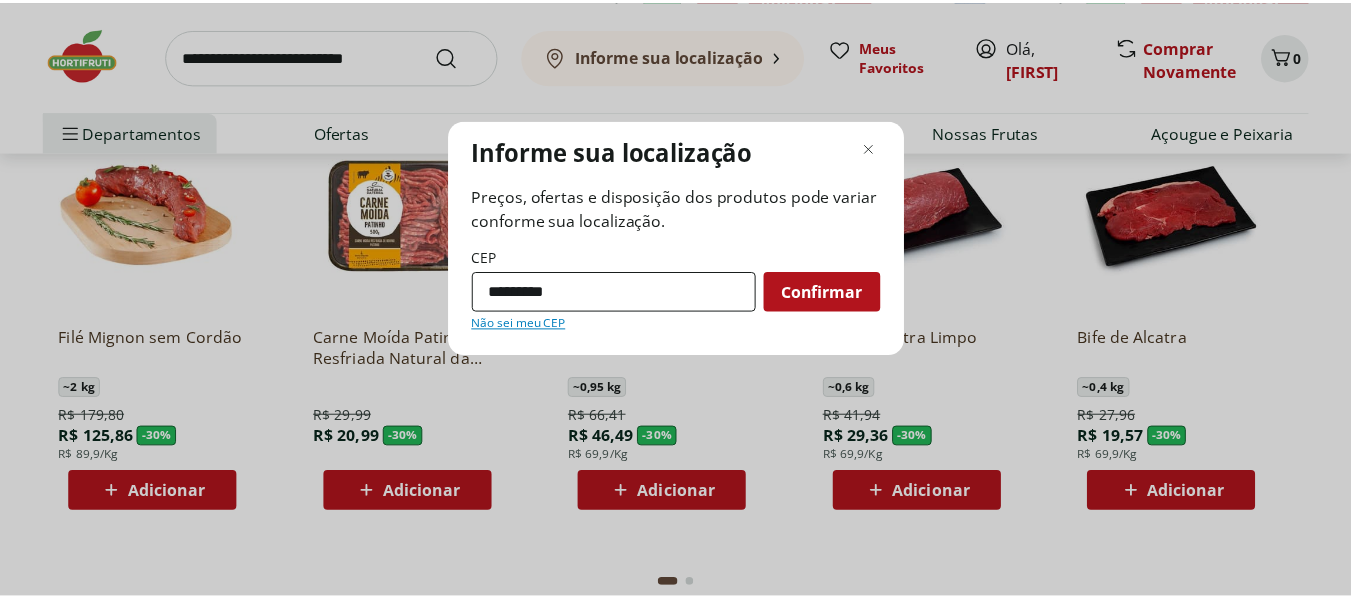 scroll, scrollTop: 1700, scrollLeft: 0, axis: vertical 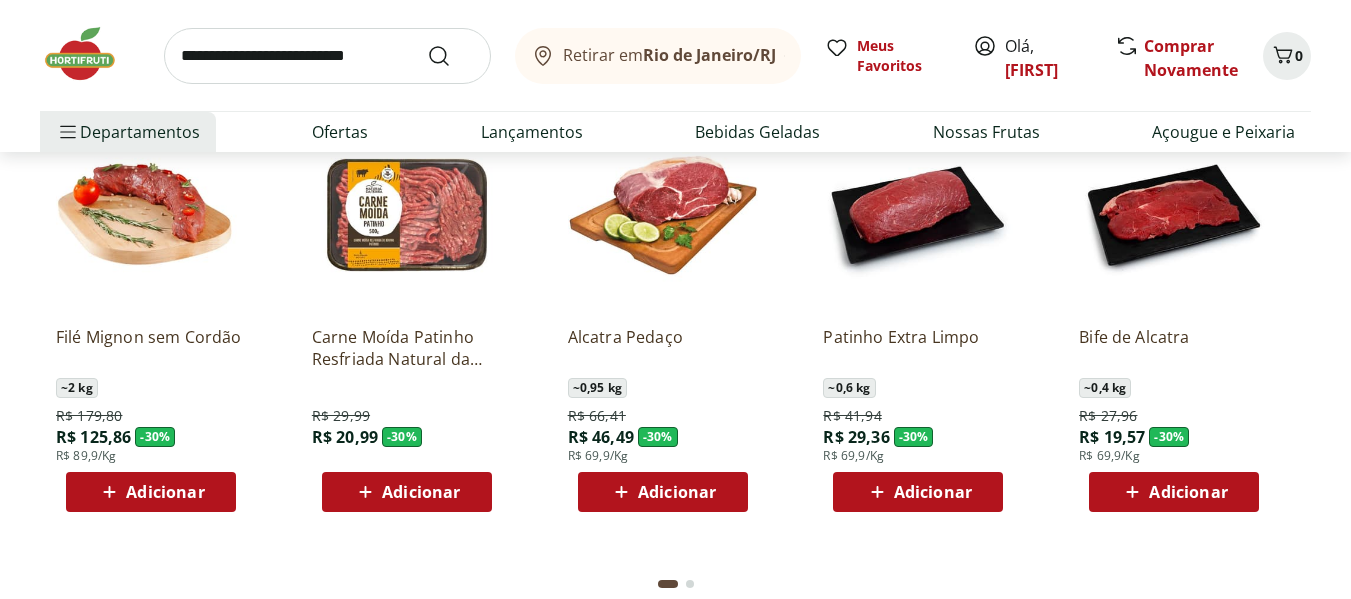 click on "Adicionar" at bounding box center [421, 492] 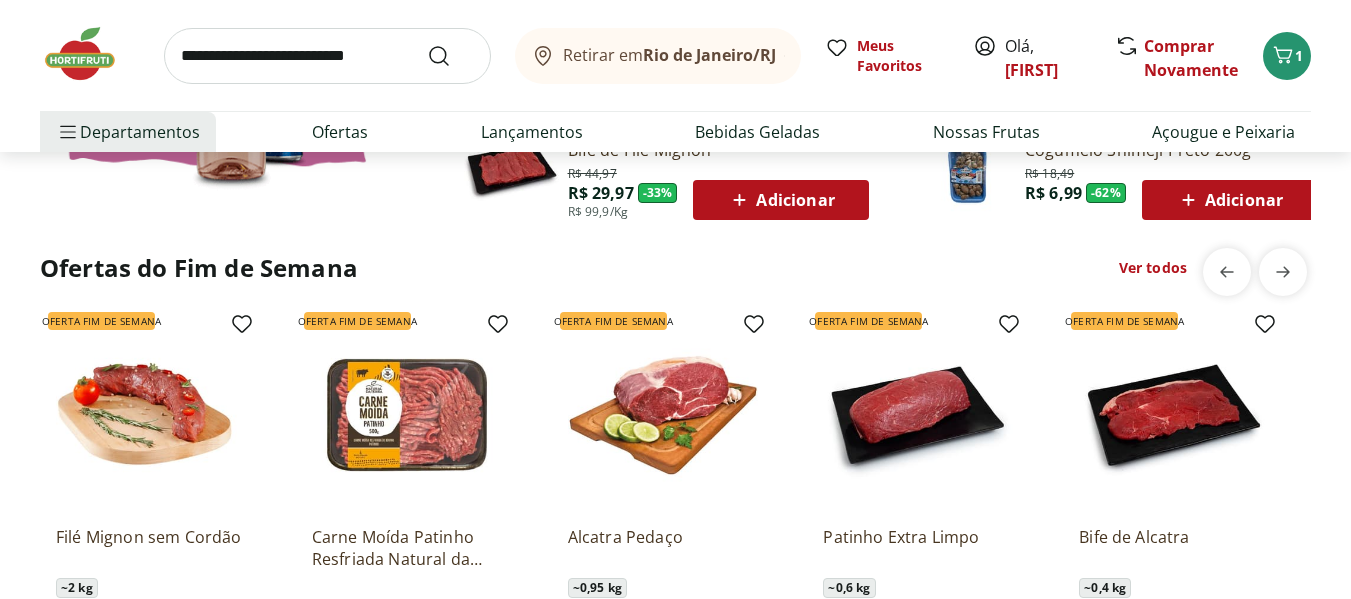 scroll, scrollTop: 1300, scrollLeft: 0, axis: vertical 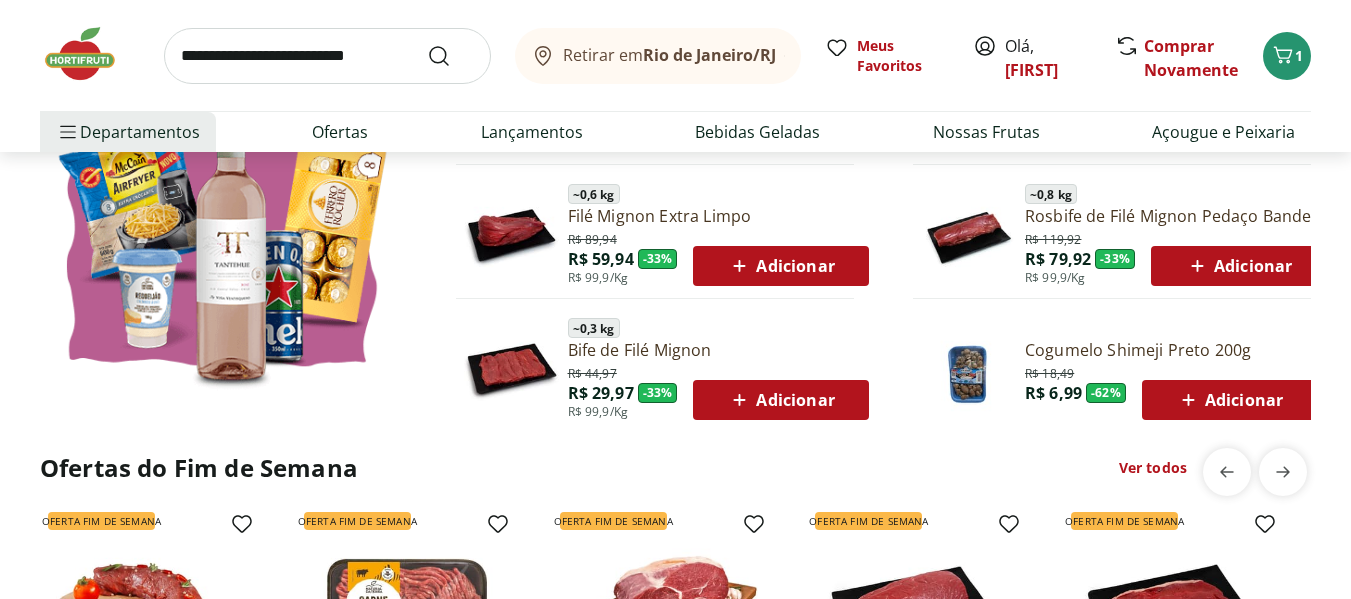 click on "Adicionar" at bounding box center [780, 400] 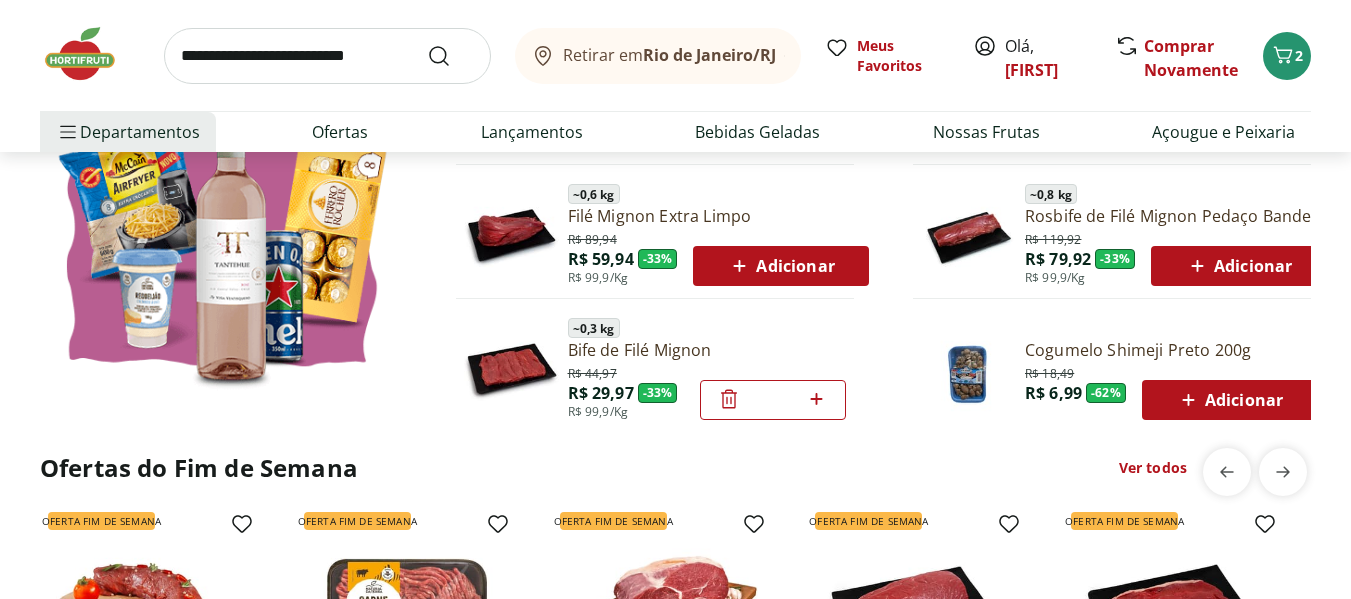 type on "*" 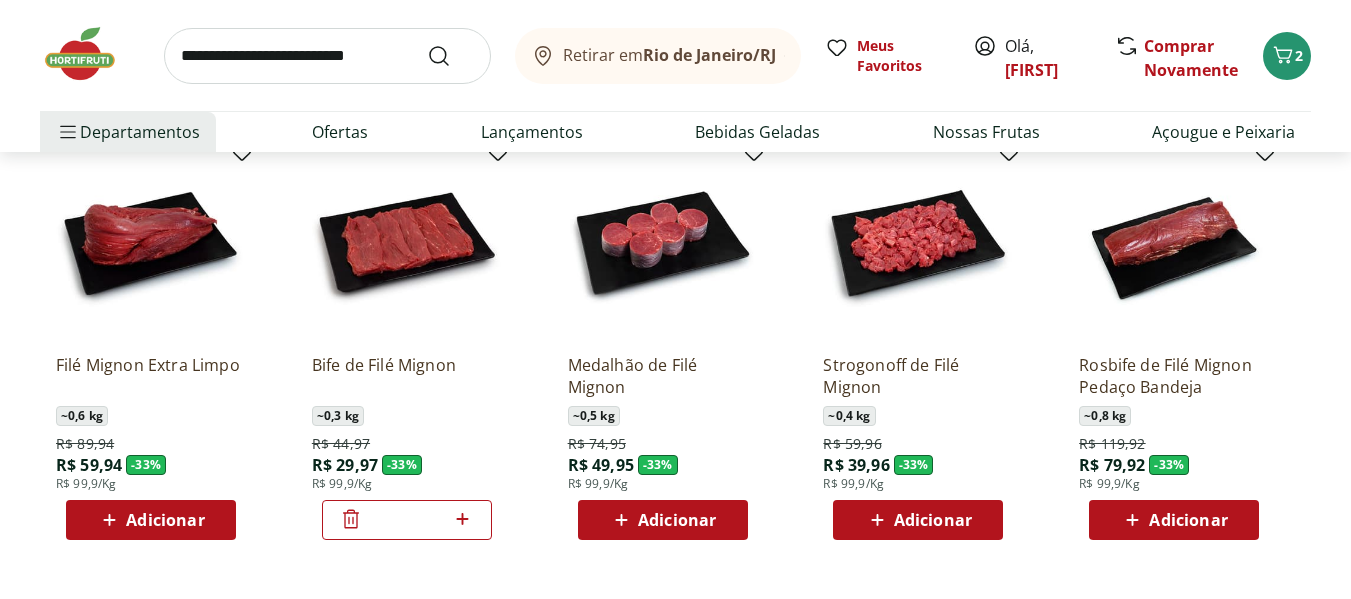 scroll, scrollTop: 2300, scrollLeft: 0, axis: vertical 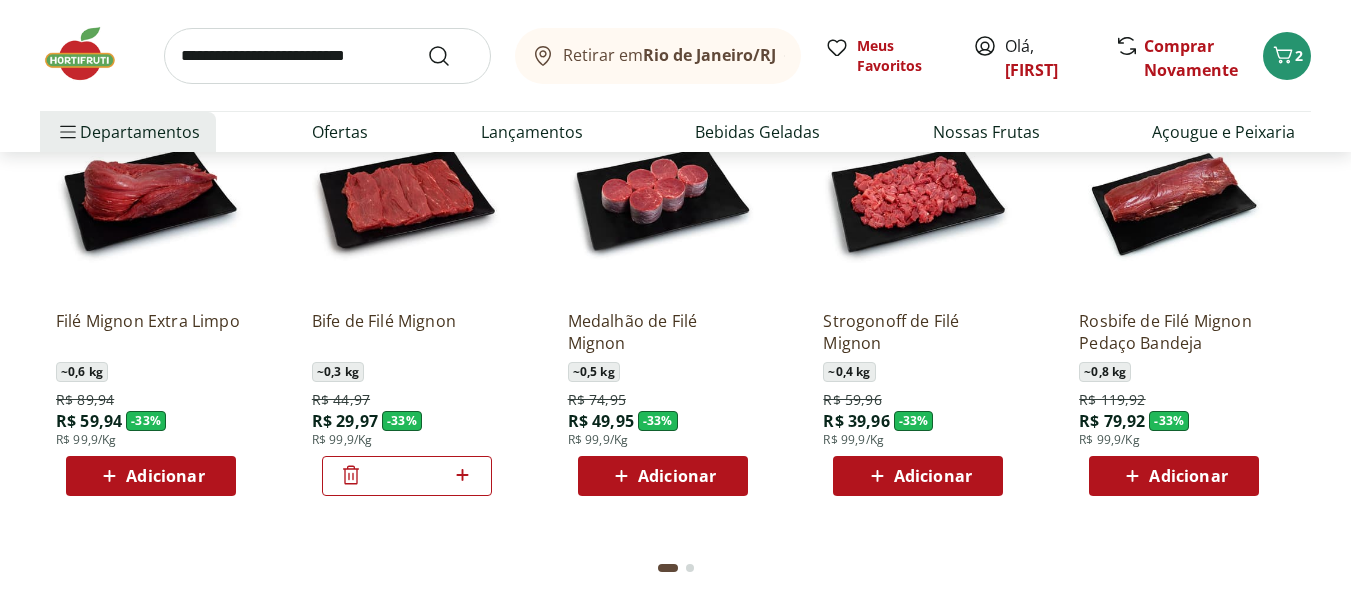 click on "Adicionar" at bounding box center (933, -108) 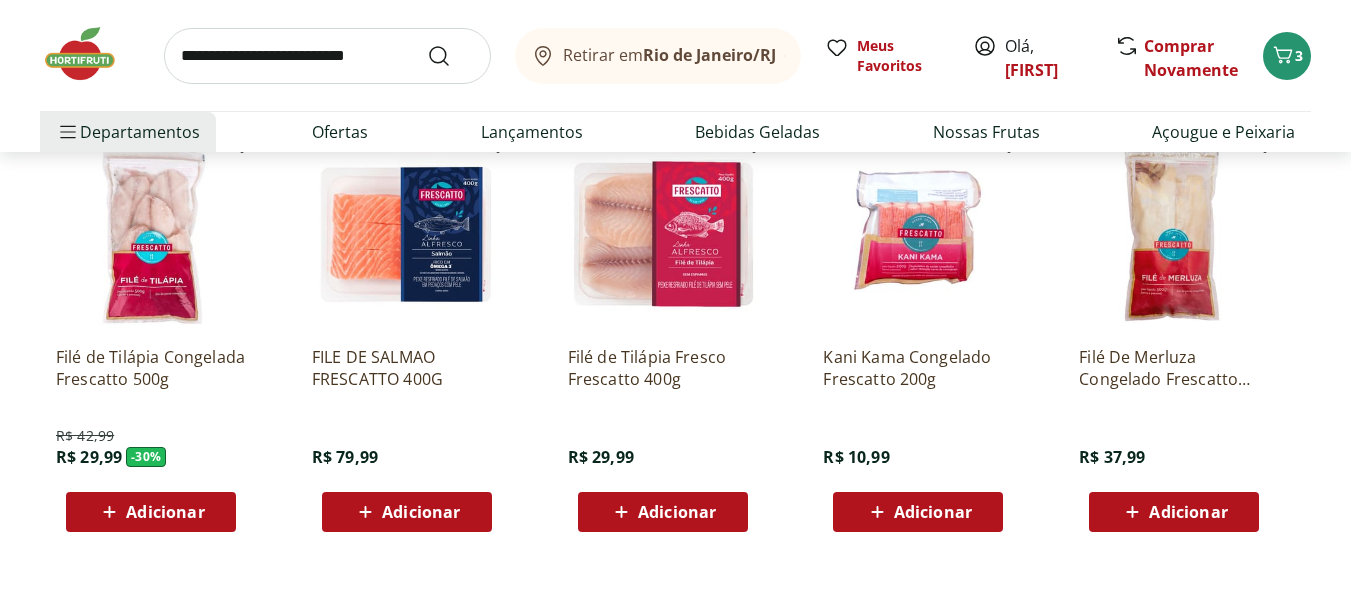 scroll, scrollTop: 5500, scrollLeft: 0, axis: vertical 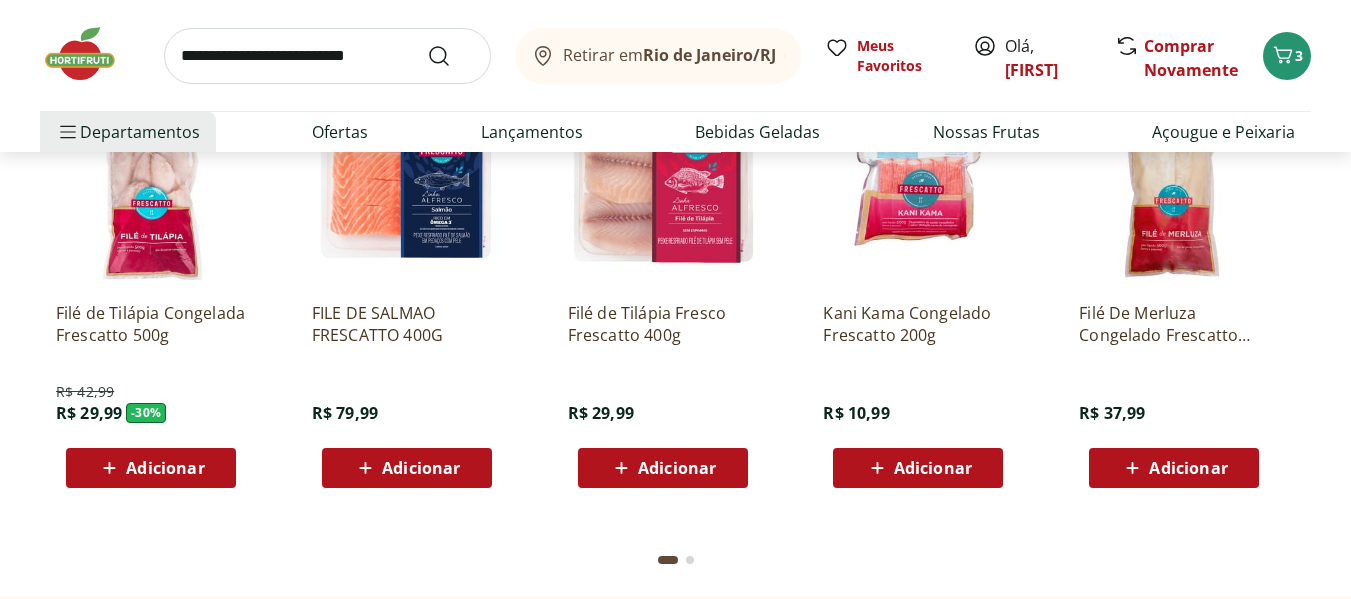 click on "Adicionar" at bounding box center [165, -3308] 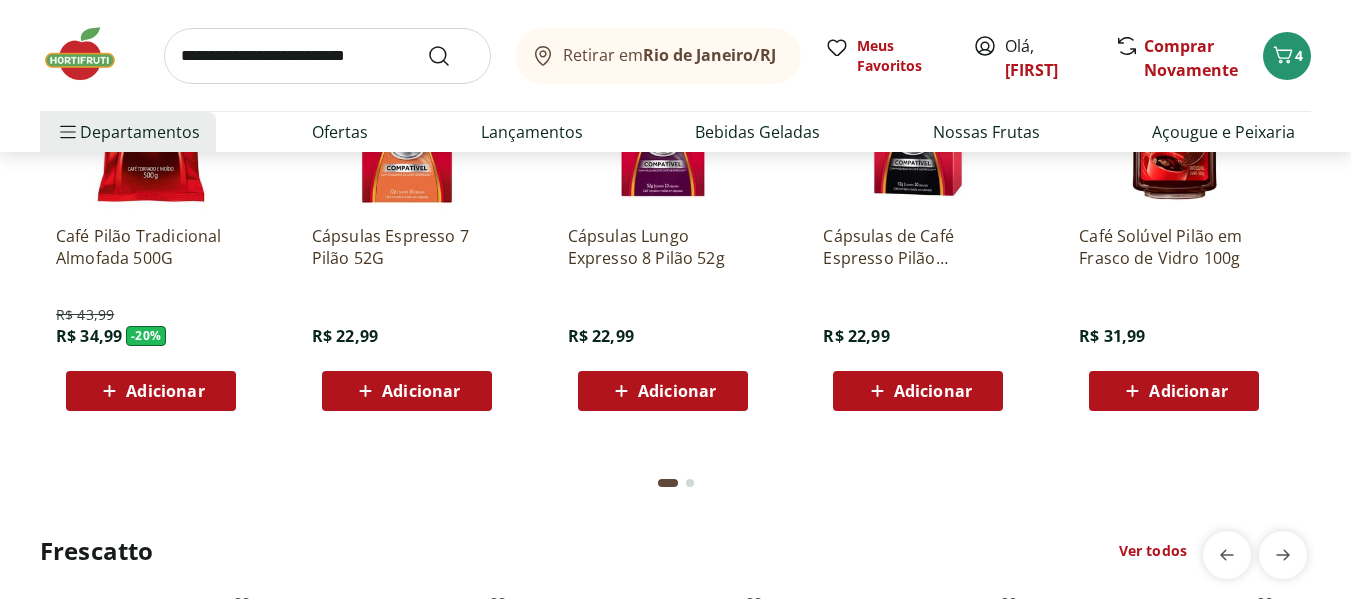 scroll, scrollTop: 4800, scrollLeft: 0, axis: vertical 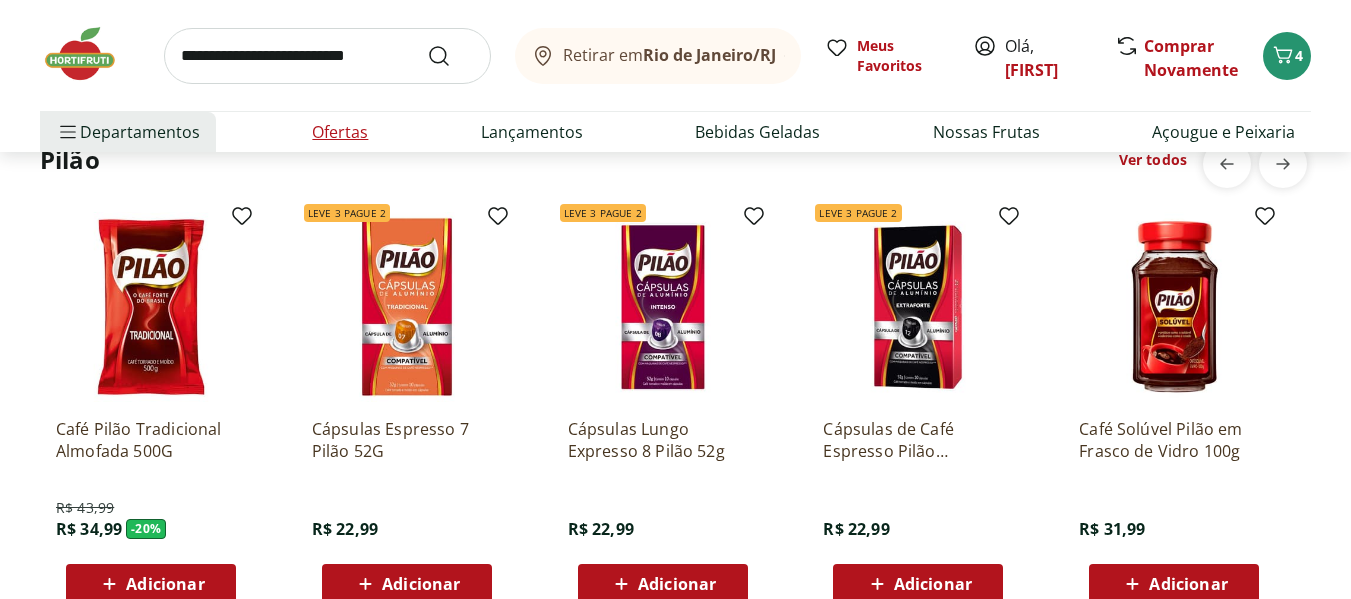 click on "Ofertas" at bounding box center (340, 132) 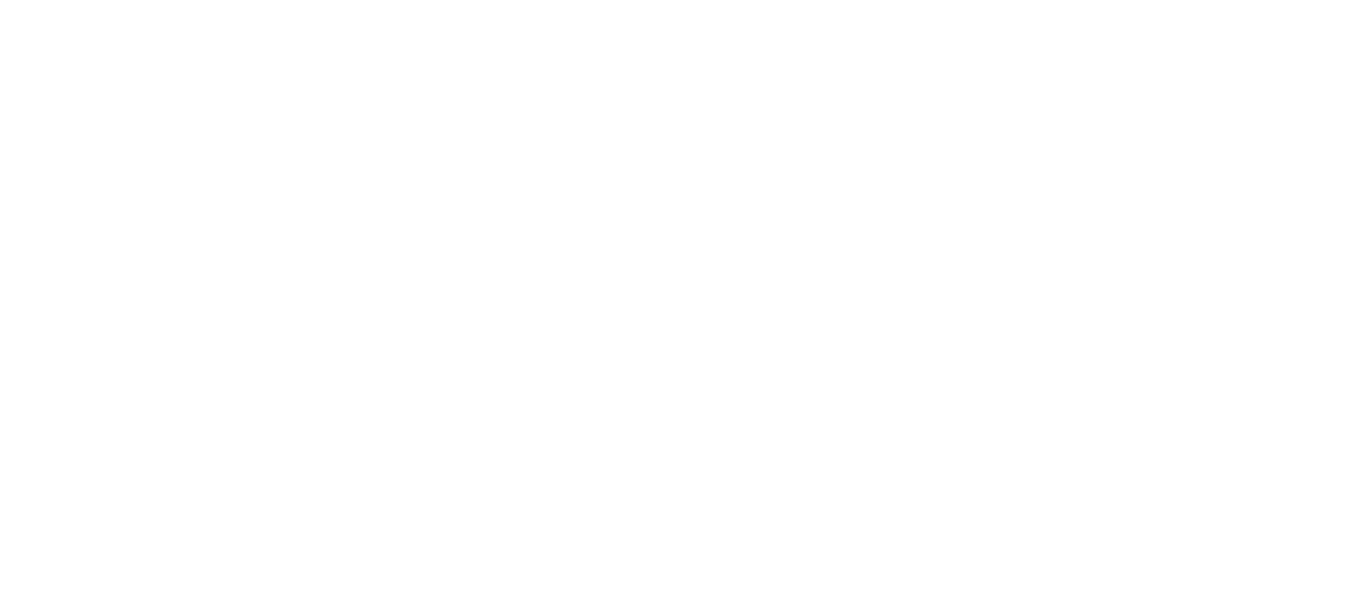 scroll, scrollTop: 0, scrollLeft: 0, axis: both 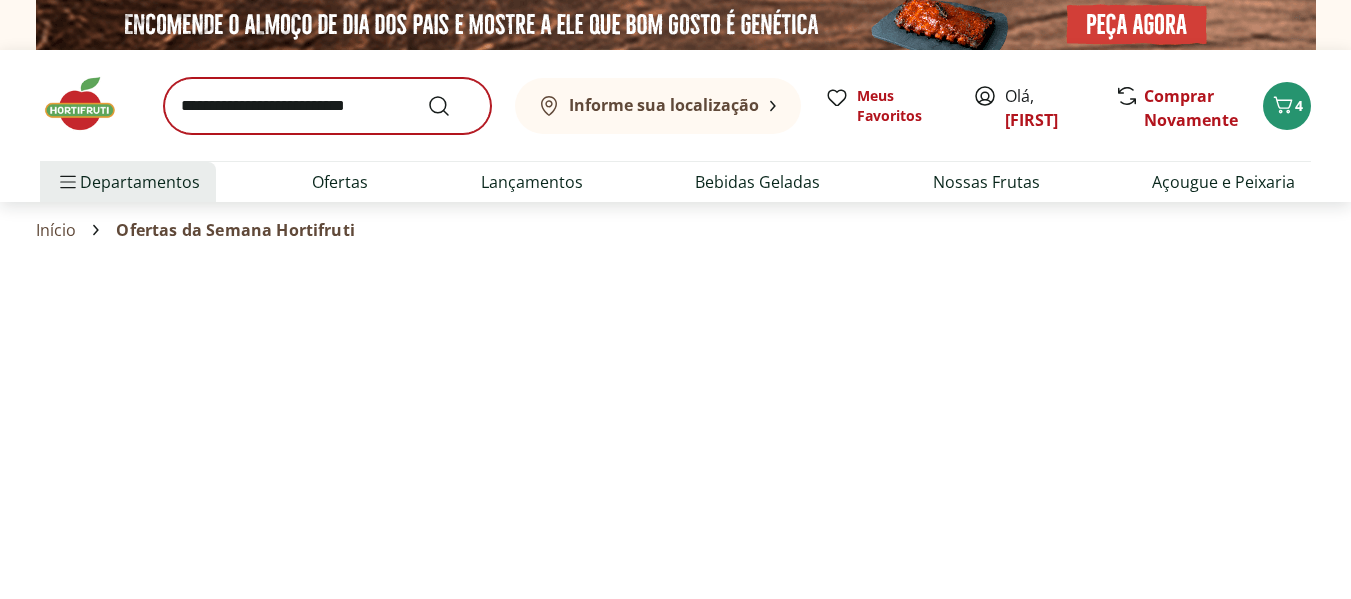 select on "**********" 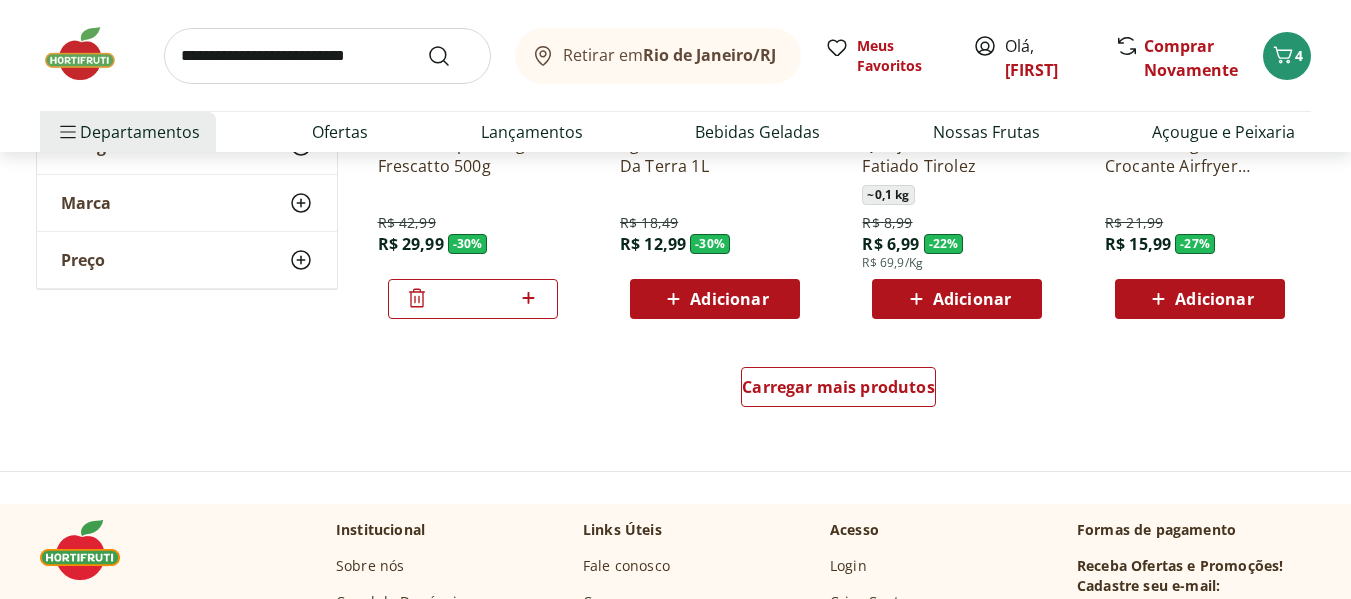 scroll, scrollTop: 1200, scrollLeft: 0, axis: vertical 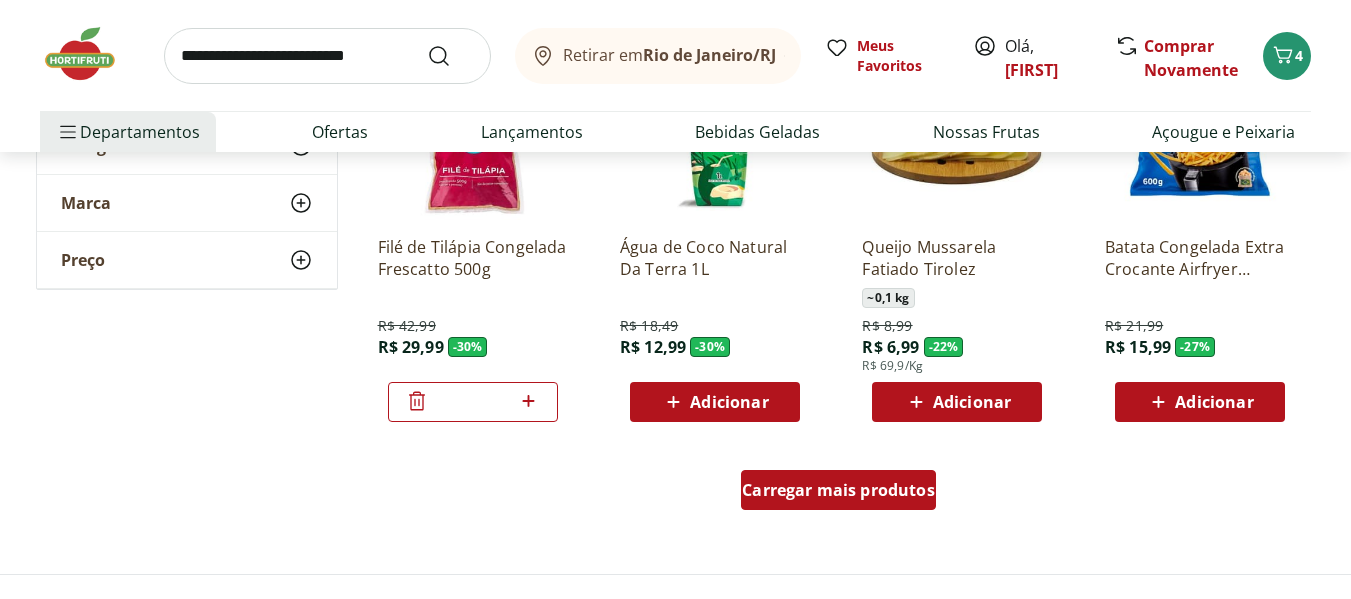 click on "Carregar mais produtos" at bounding box center [838, 490] 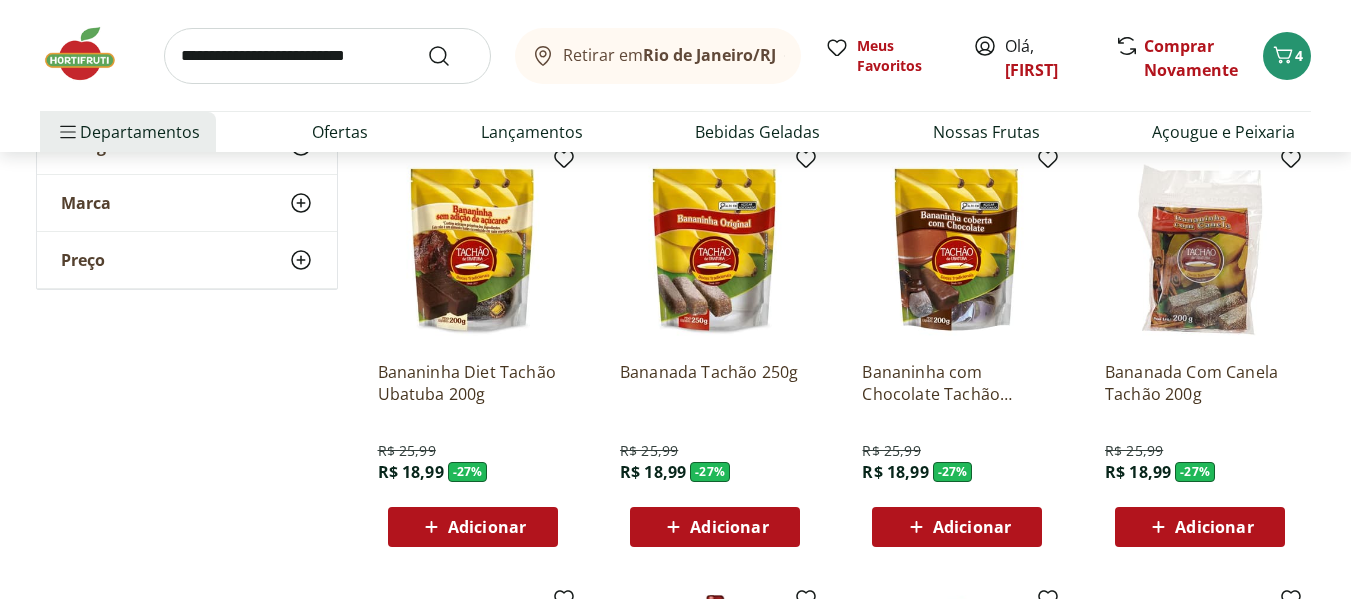scroll, scrollTop: 1500, scrollLeft: 0, axis: vertical 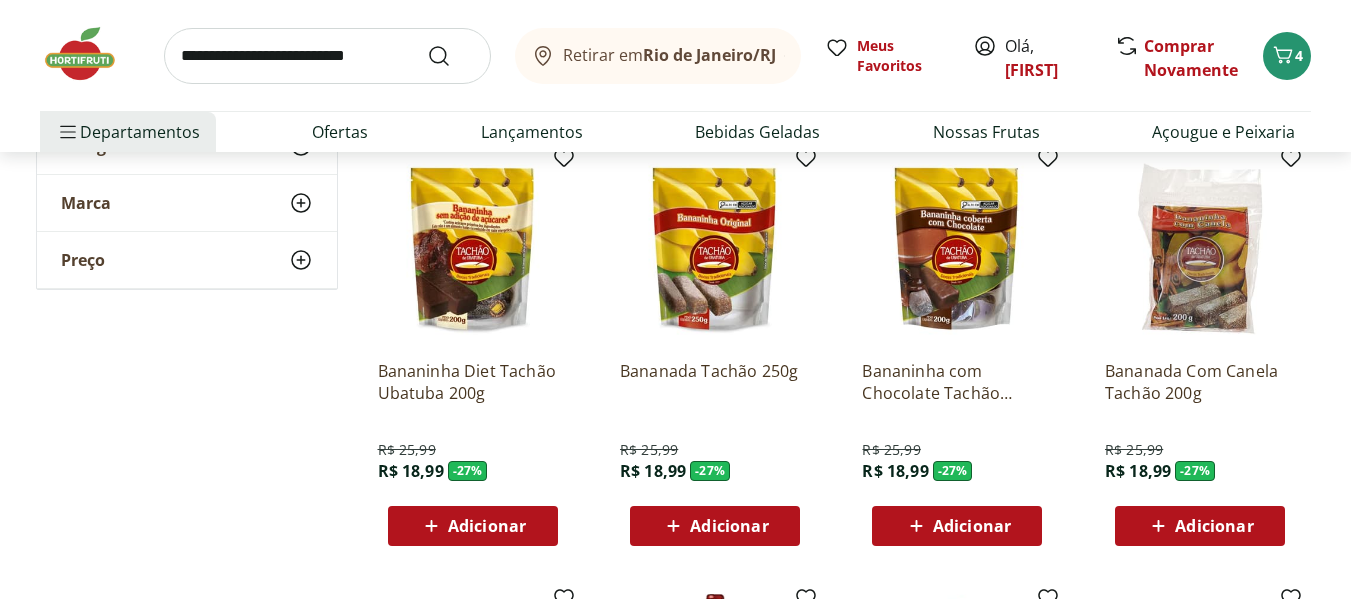 click on "Adicionar" at bounding box center [729, 526] 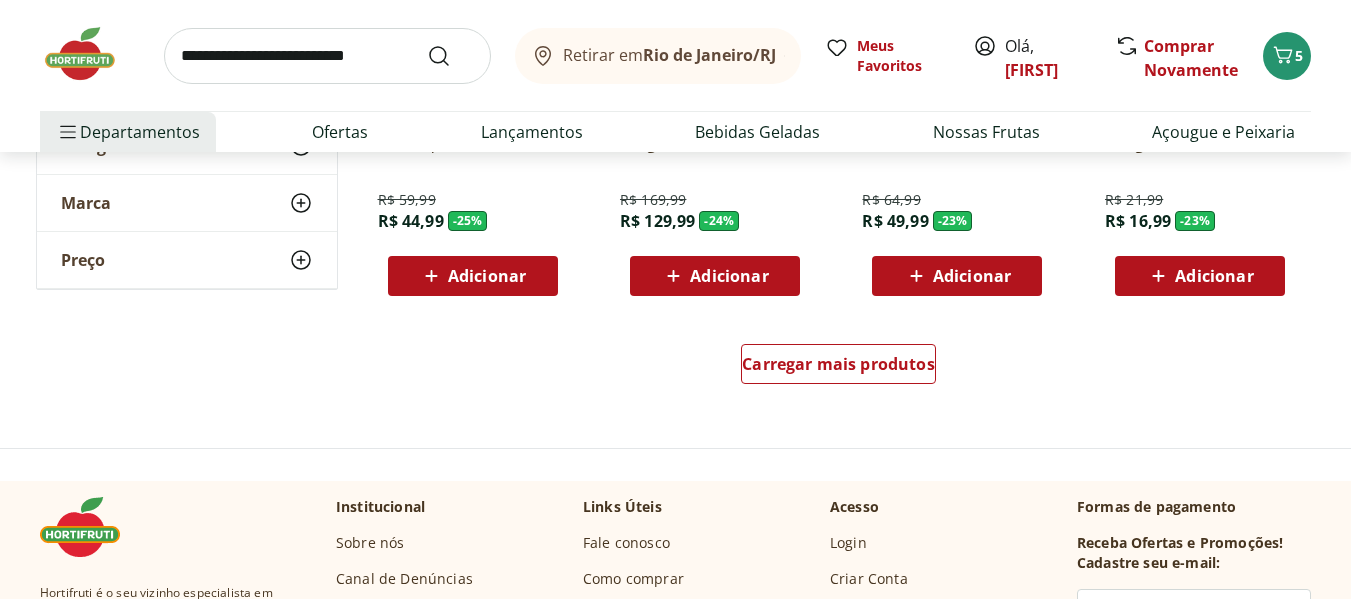 scroll, scrollTop: 2800, scrollLeft: 0, axis: vertical 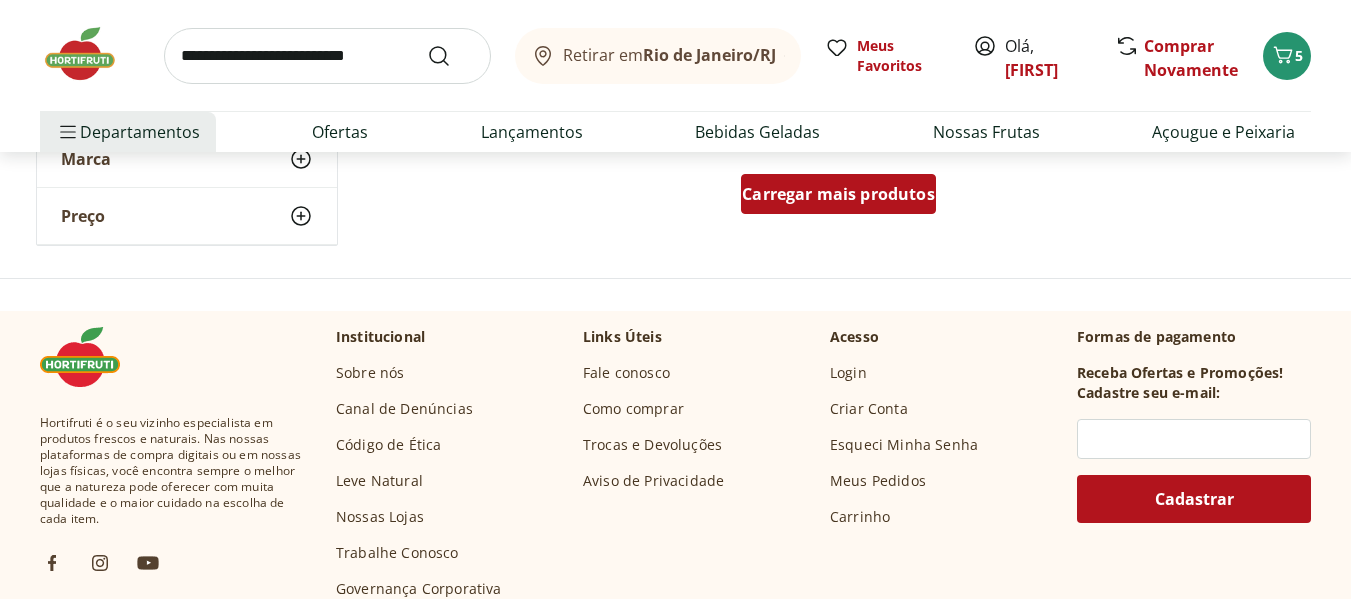 click on "Carregar mais produtos" at bounding box center (838, 194) 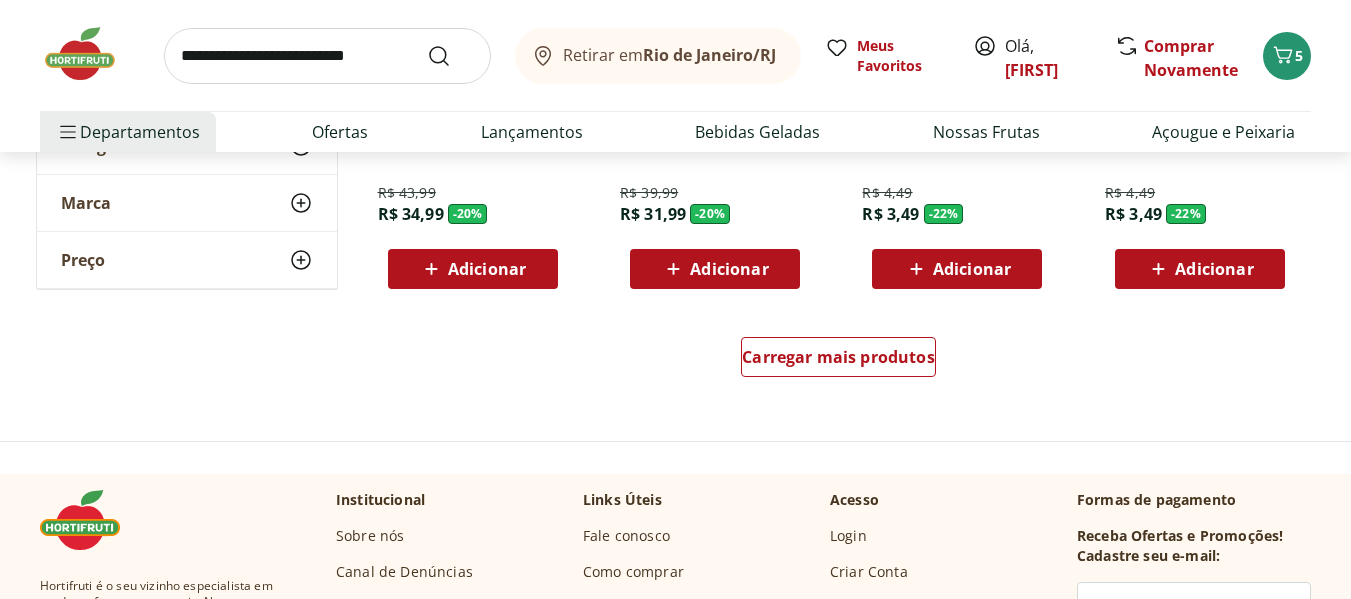 scroll, scrollTop: 4100, scrollLeft: 0, axis: vertical 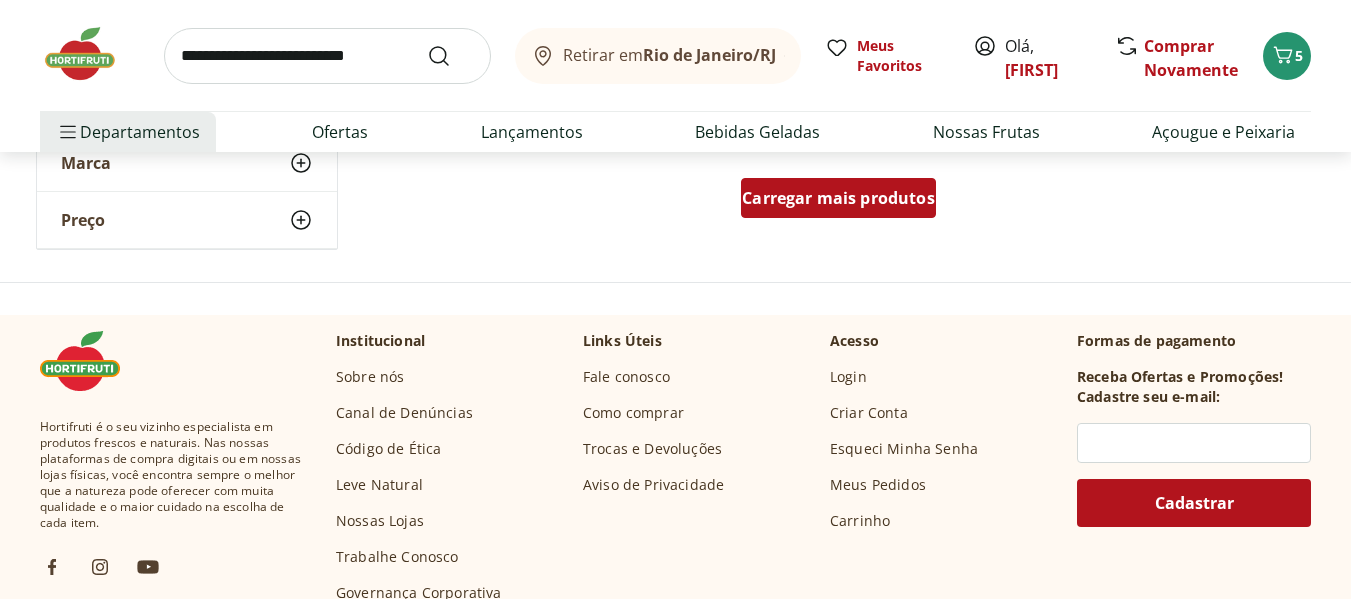 click on "Carregar mais produtos" at bounding box center (838, 198) 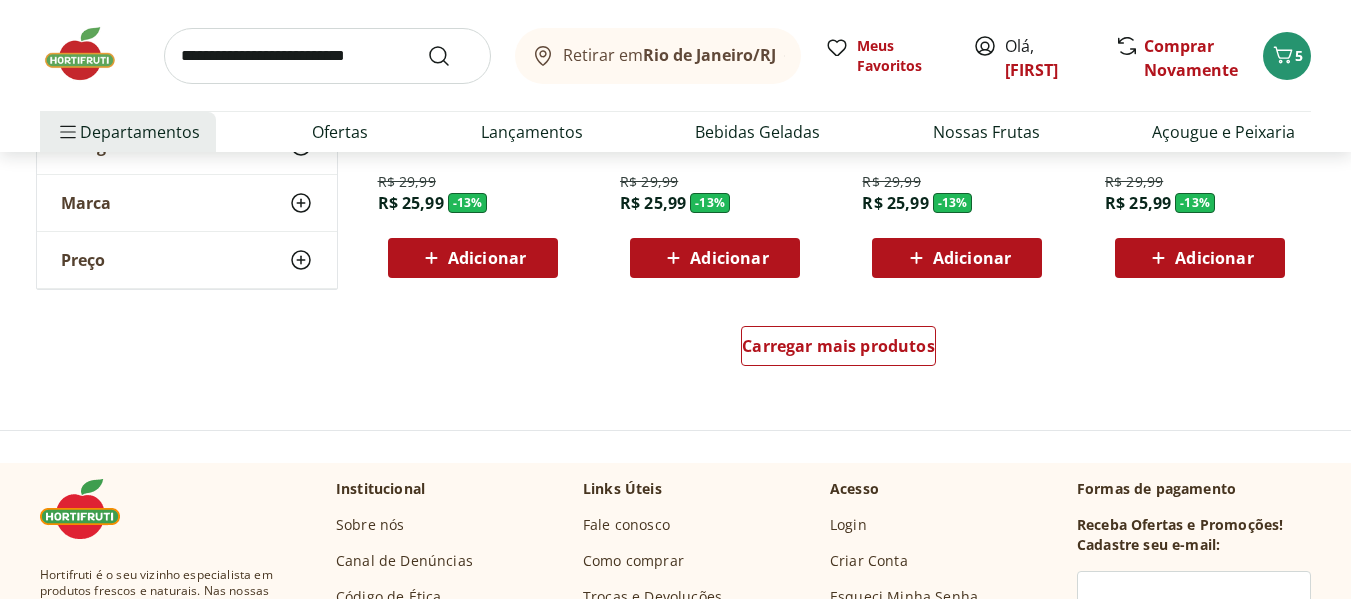 scroll, scrollTop: 5400, scrollLeft: 0, axis: vertical 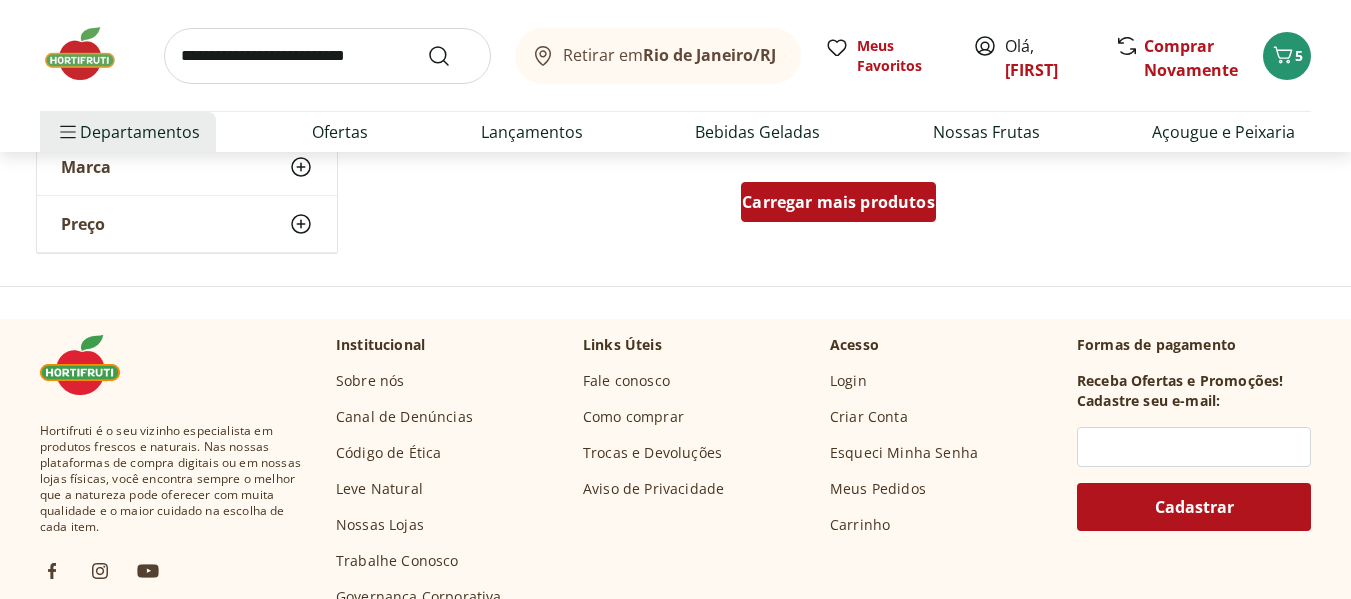 click on "Carregar mais produtos" at bounding box center [838, 202] 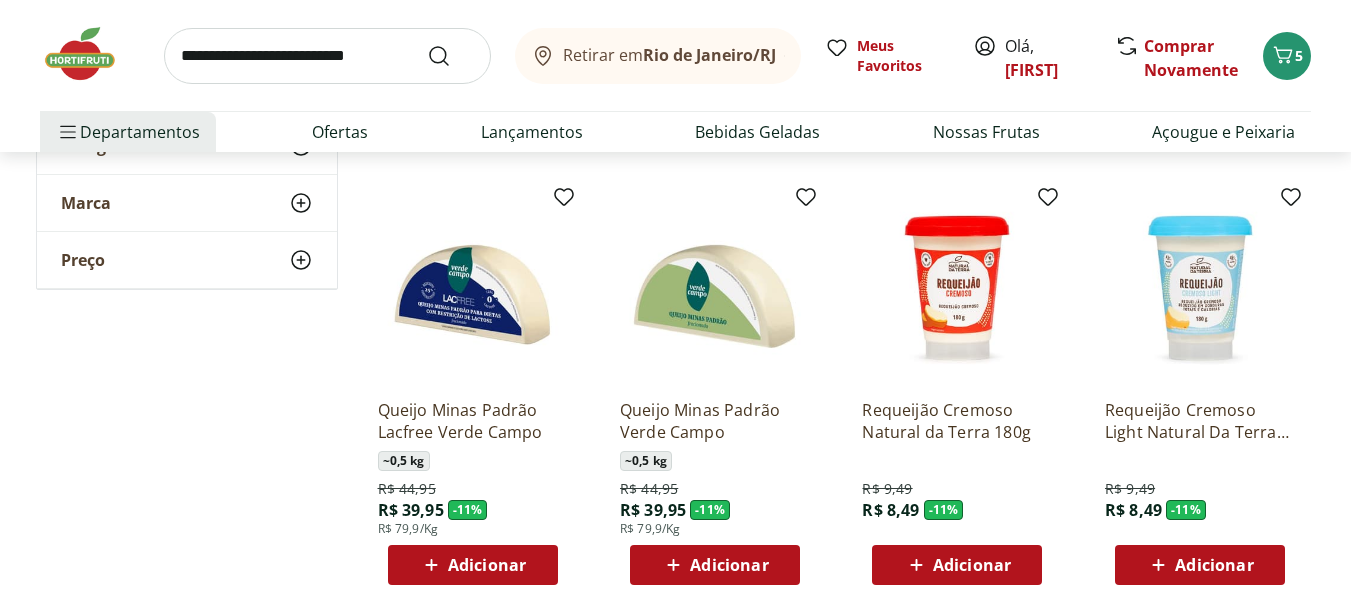 scroll, scrollTop: 6300, scrollLeft: 0, axis: vertical 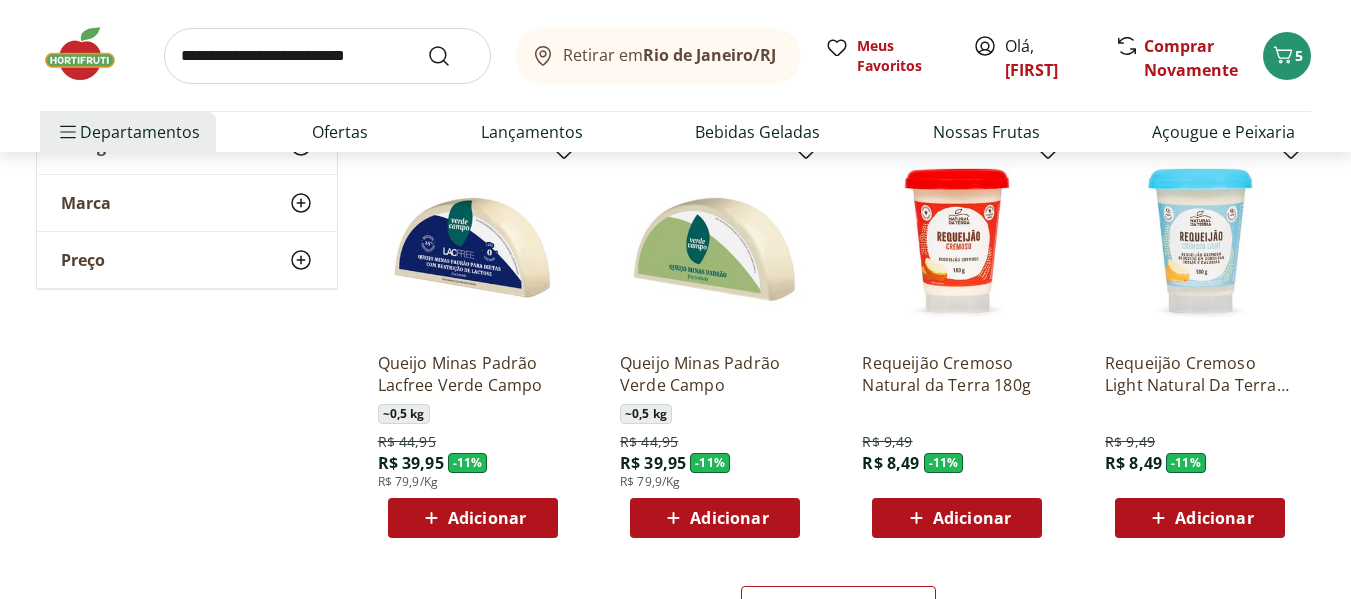 click on "Adicionar" at bounding box center [972, 518] 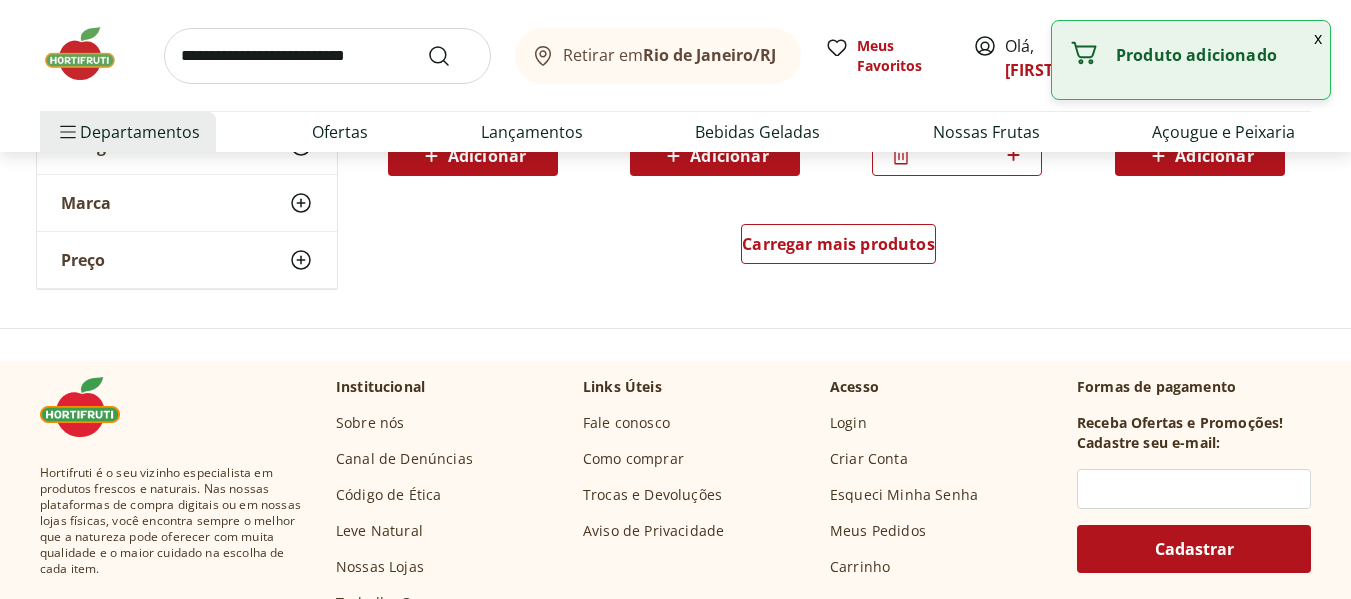 scroll, scrollTop: 6700, scrollLeft: 0, axis: vertical 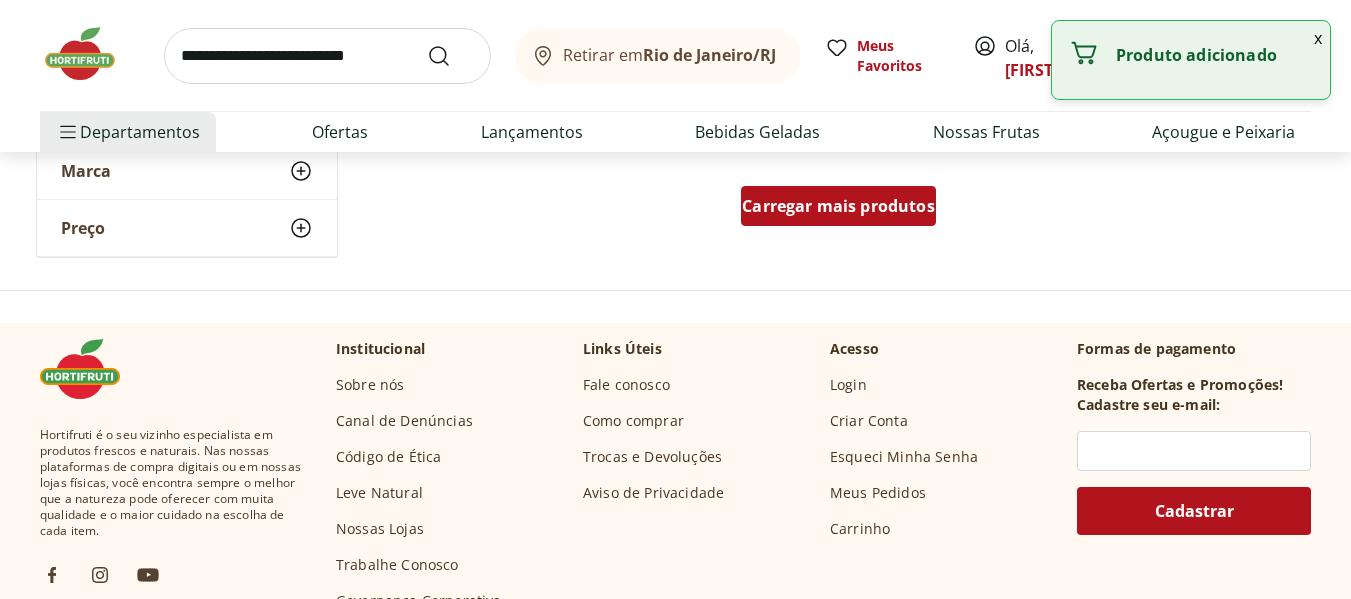 click on "Carregar mais produtos" at bounding box center [838, 206] 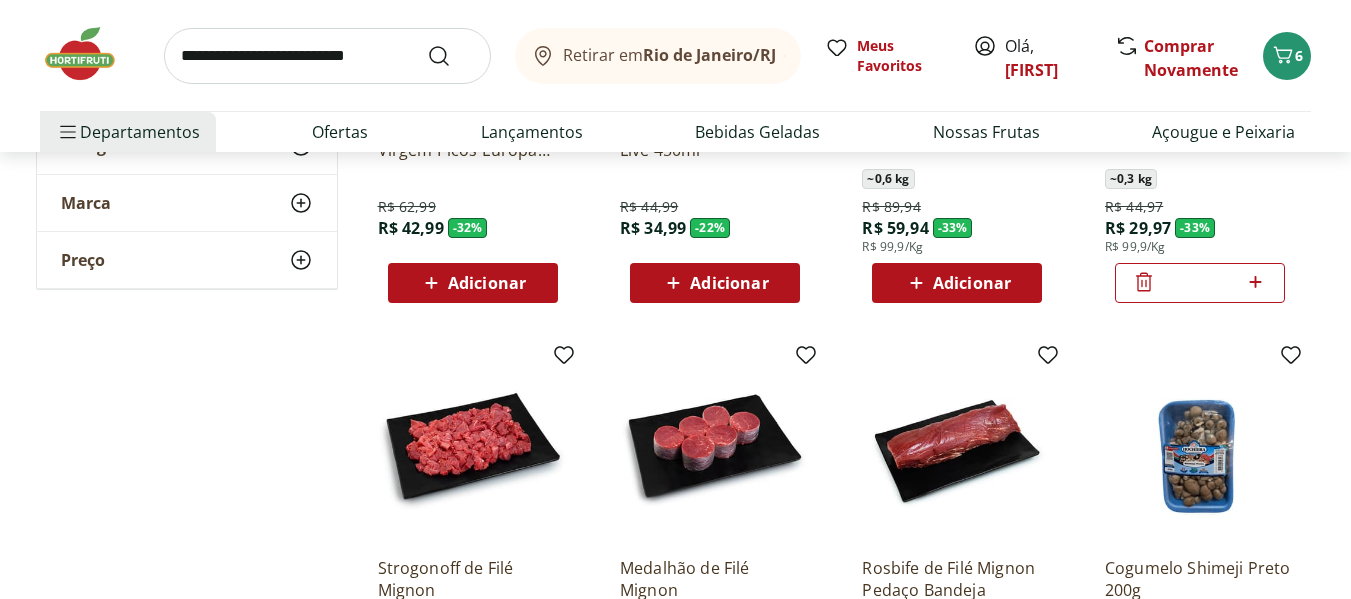 scroll, scrollTop: 0, scrollLeft: 0, axis: both 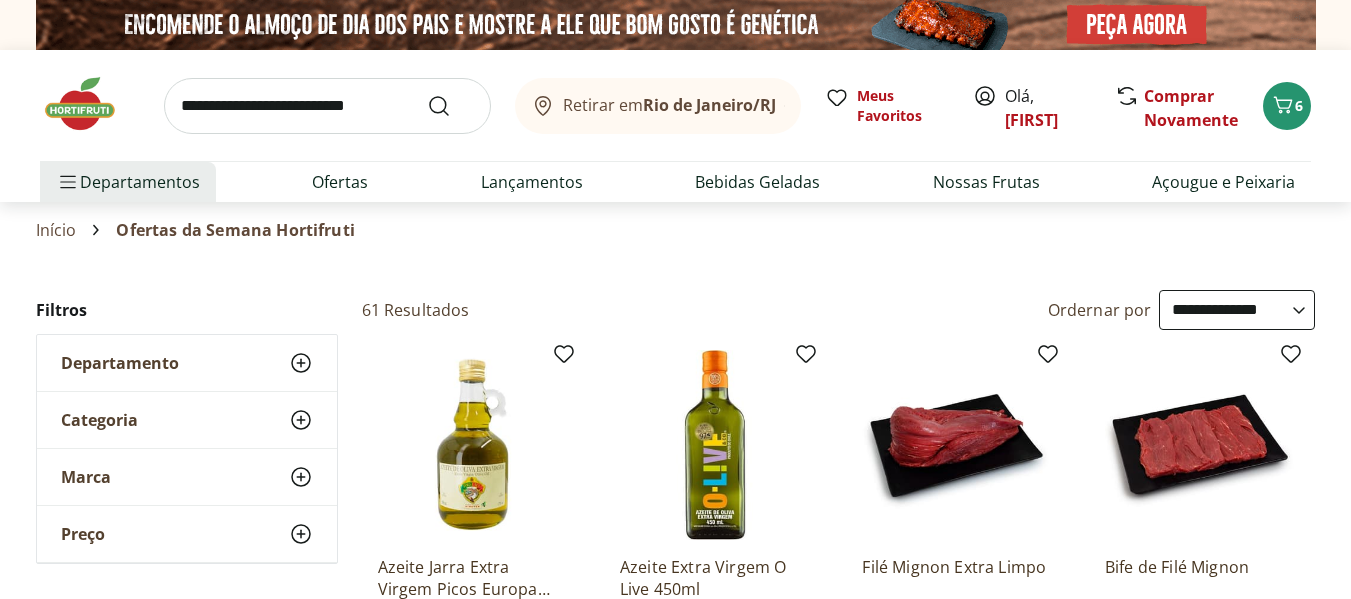 click 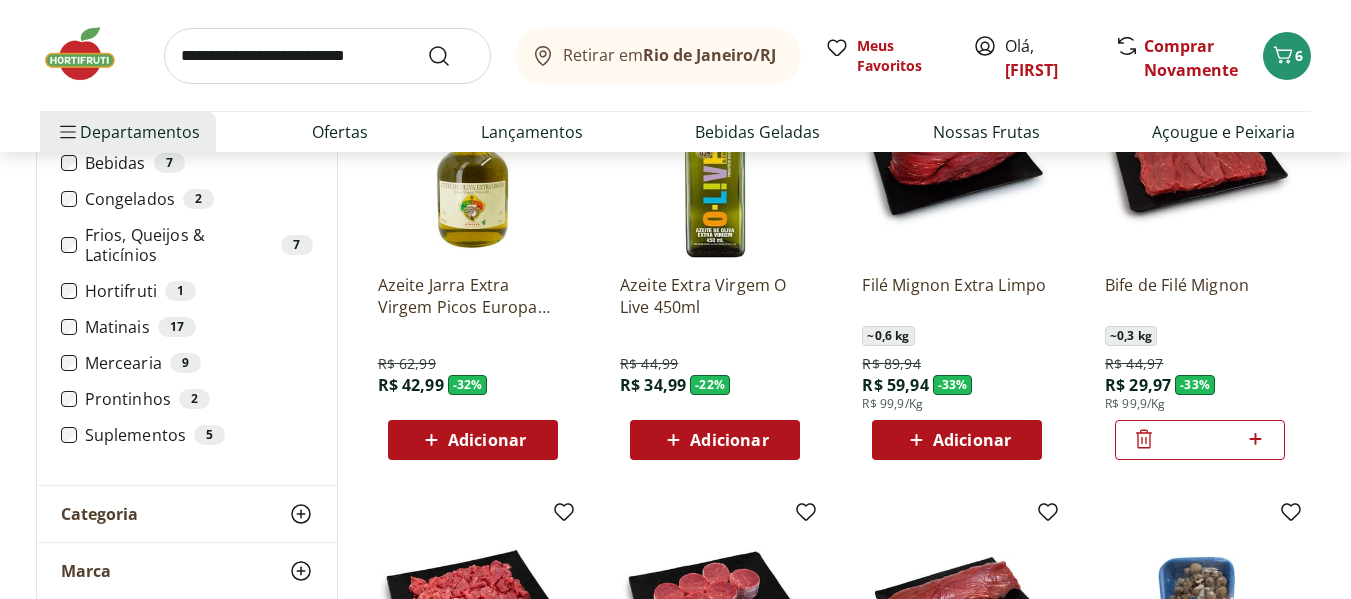scroll, scrollTop: 0, scrollLeft: 0, axis: both 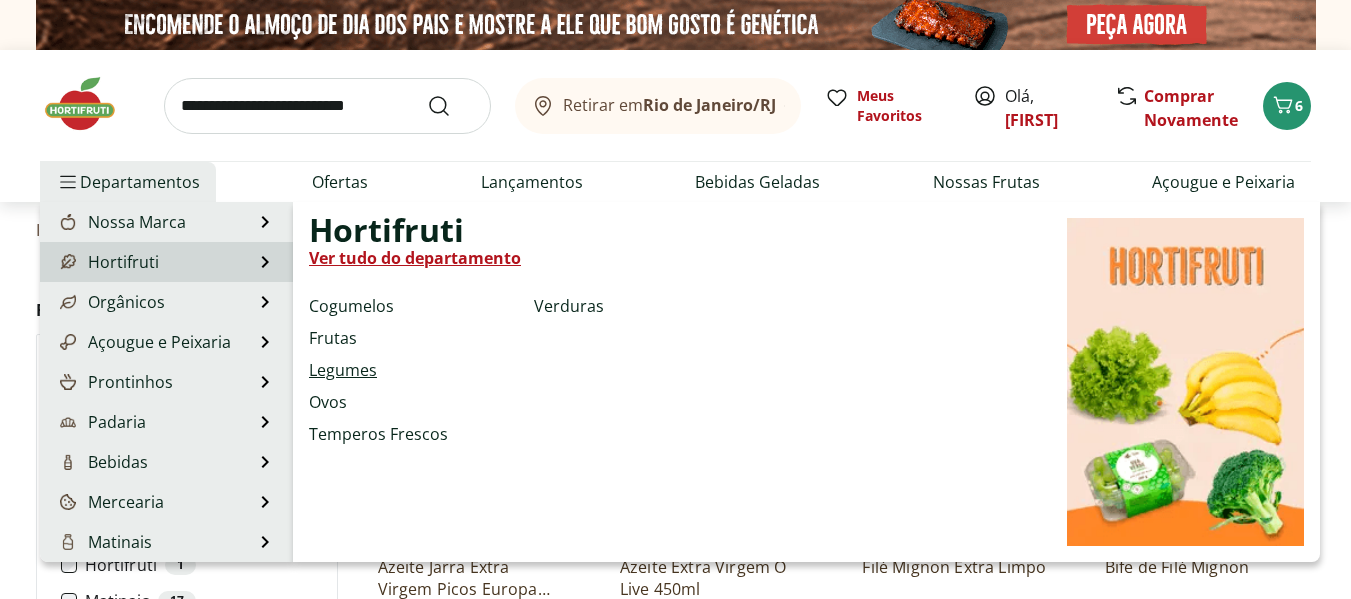 click on "Legumes" at bounding box center (343, 370) 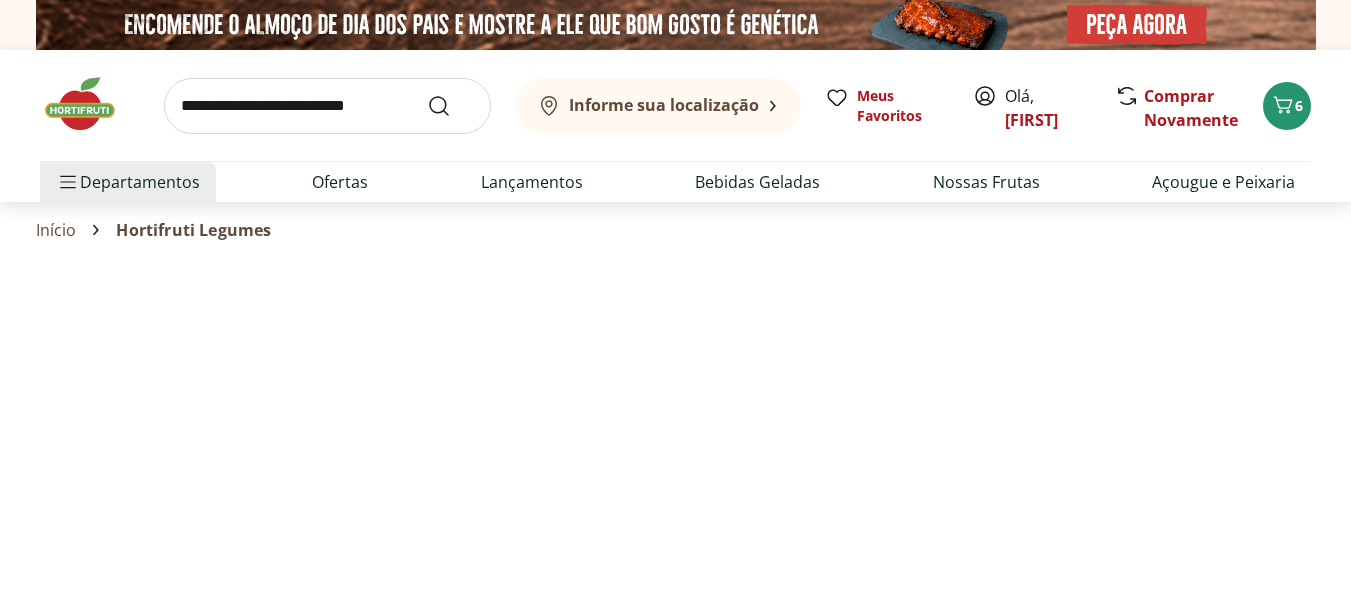 select on "**********" 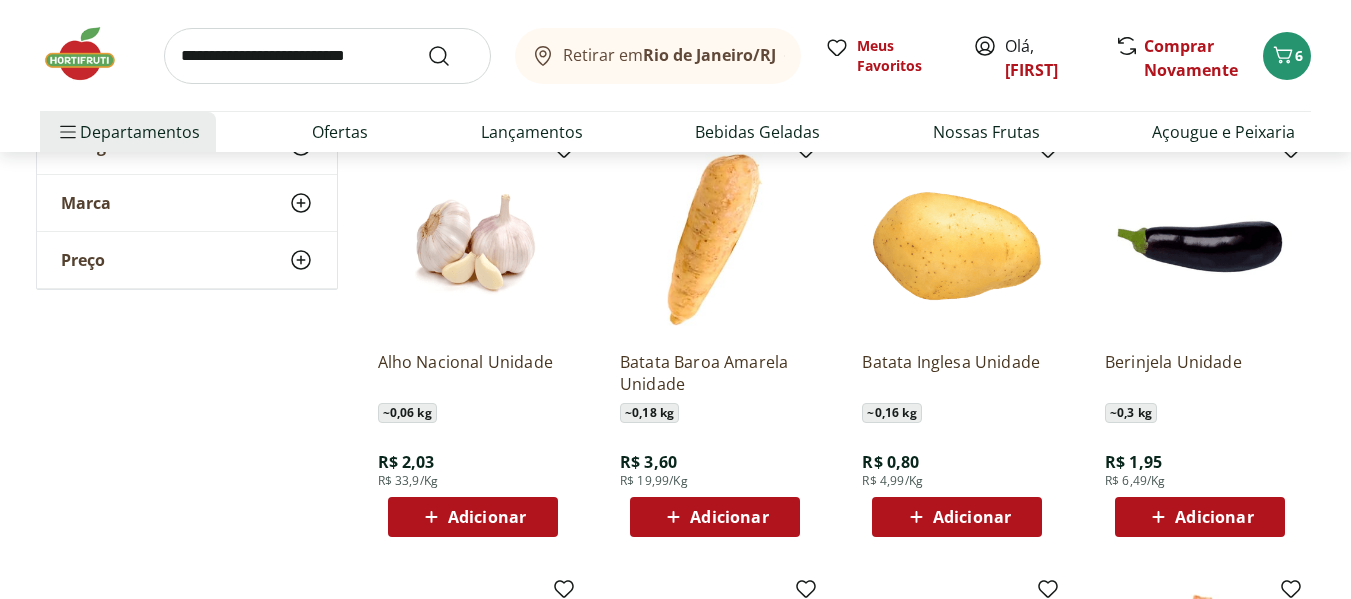scroll, scrollTop: 700, scrollLeft: 0, axis: vertical 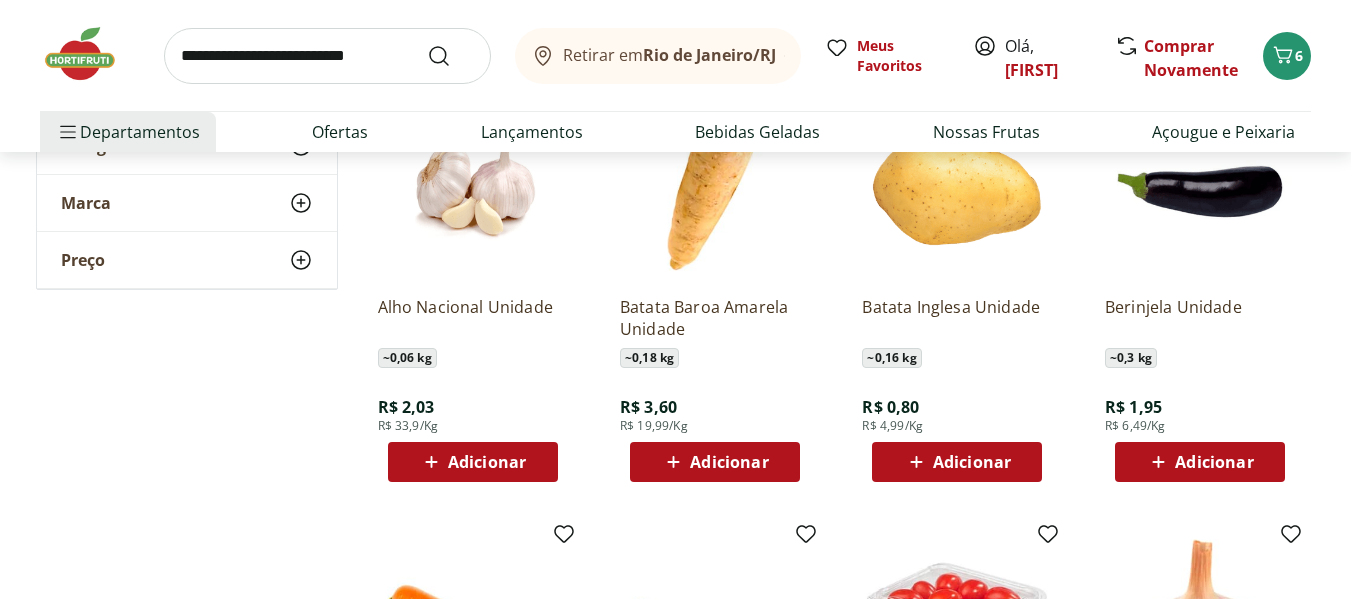 click on "Adicionar" at bounding box center [972, 462] 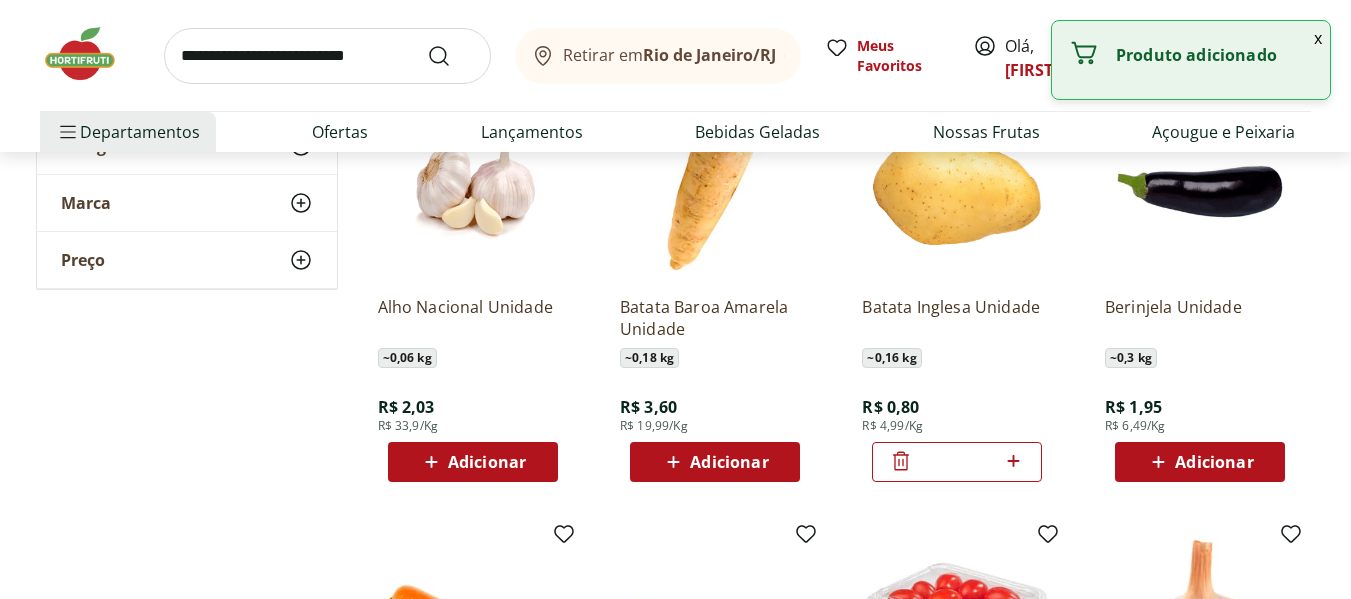 click 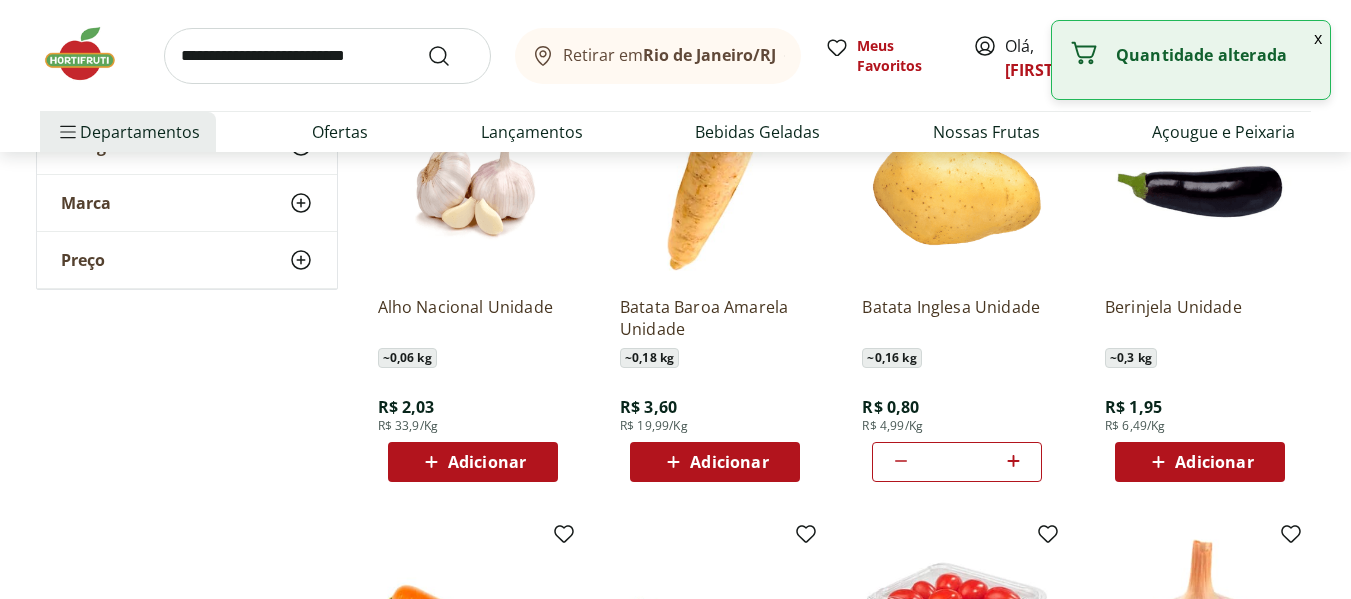 click 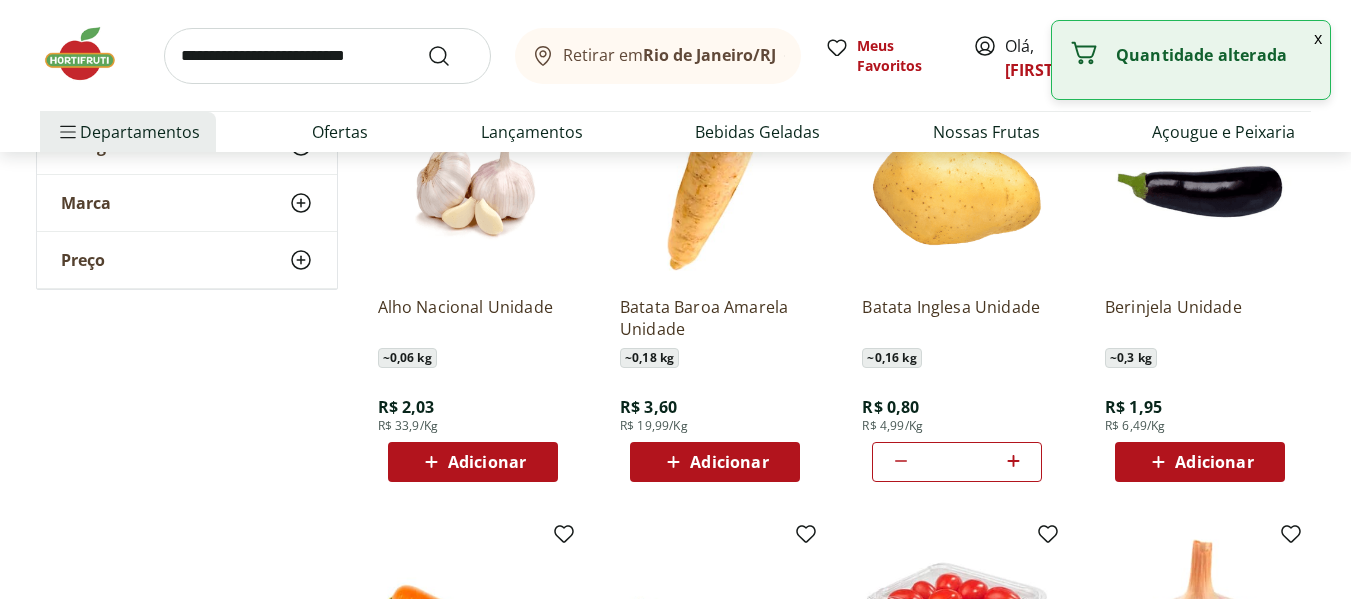 click 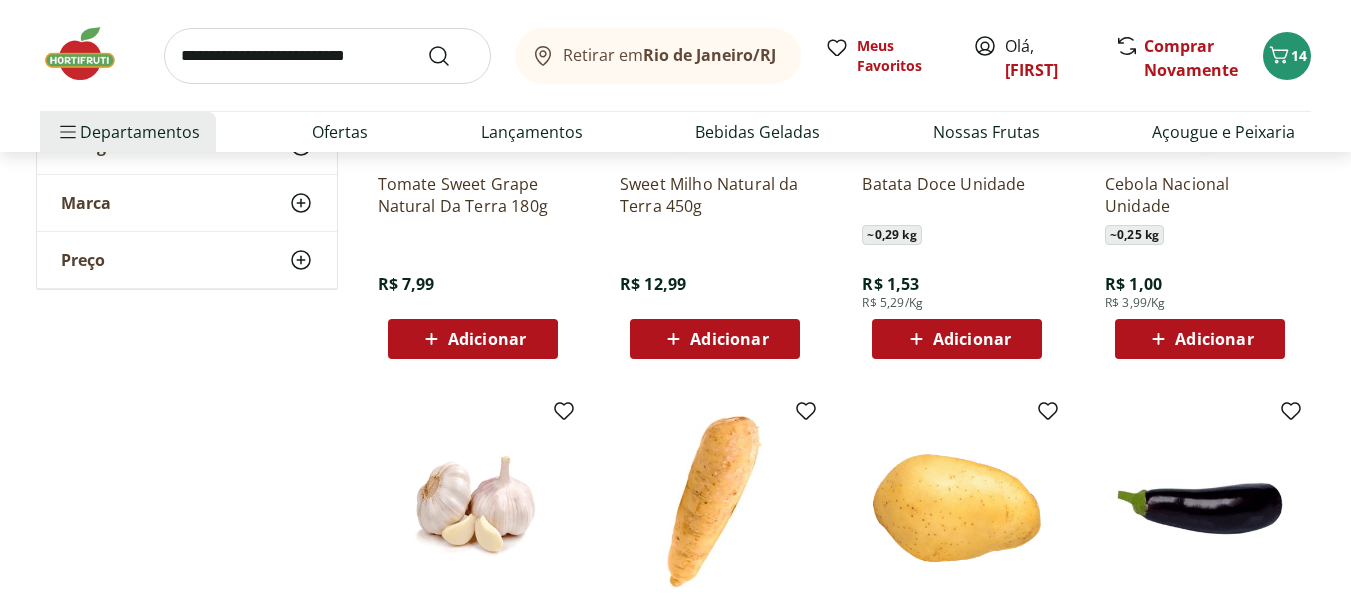 scroll, scrollTop: 100, scrollLeft: 0, axis: vertical 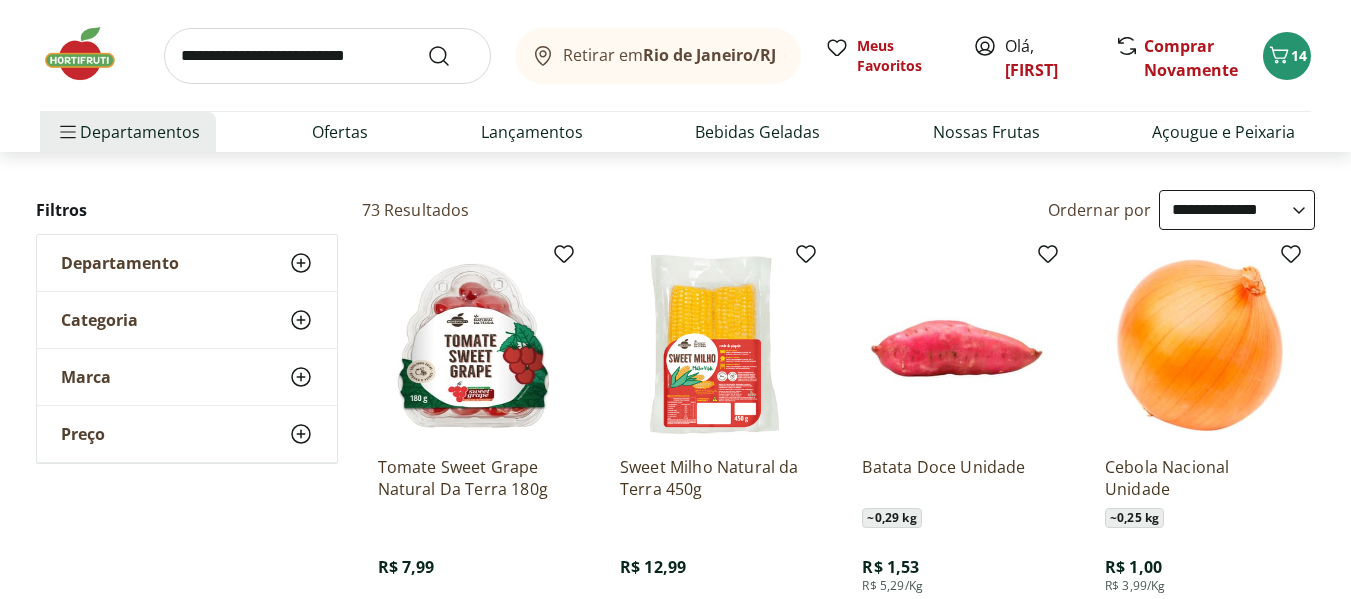 click 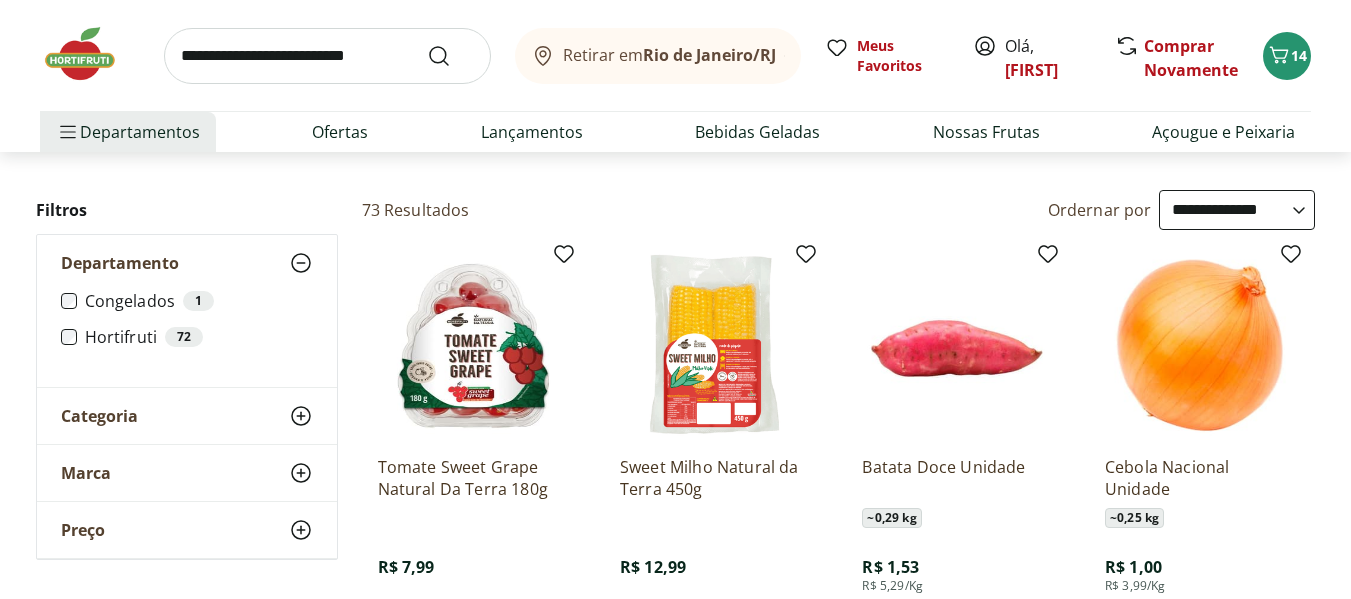 click 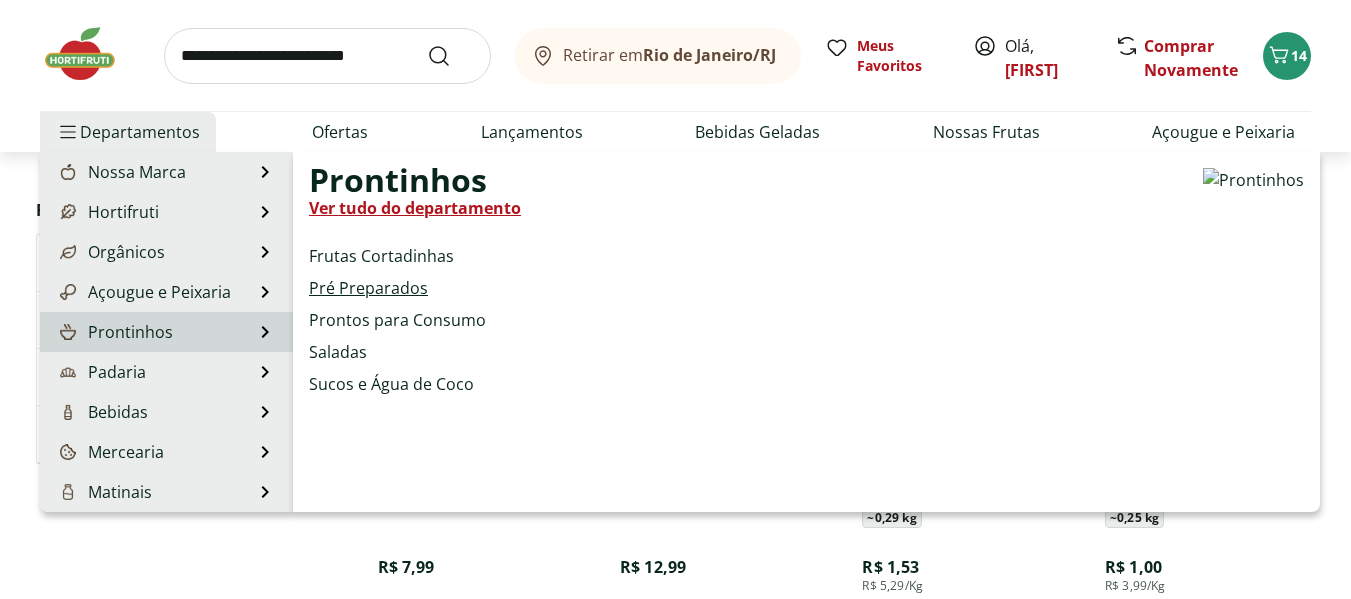 click on "Pré Preparados" at bounding box center [368, 288] 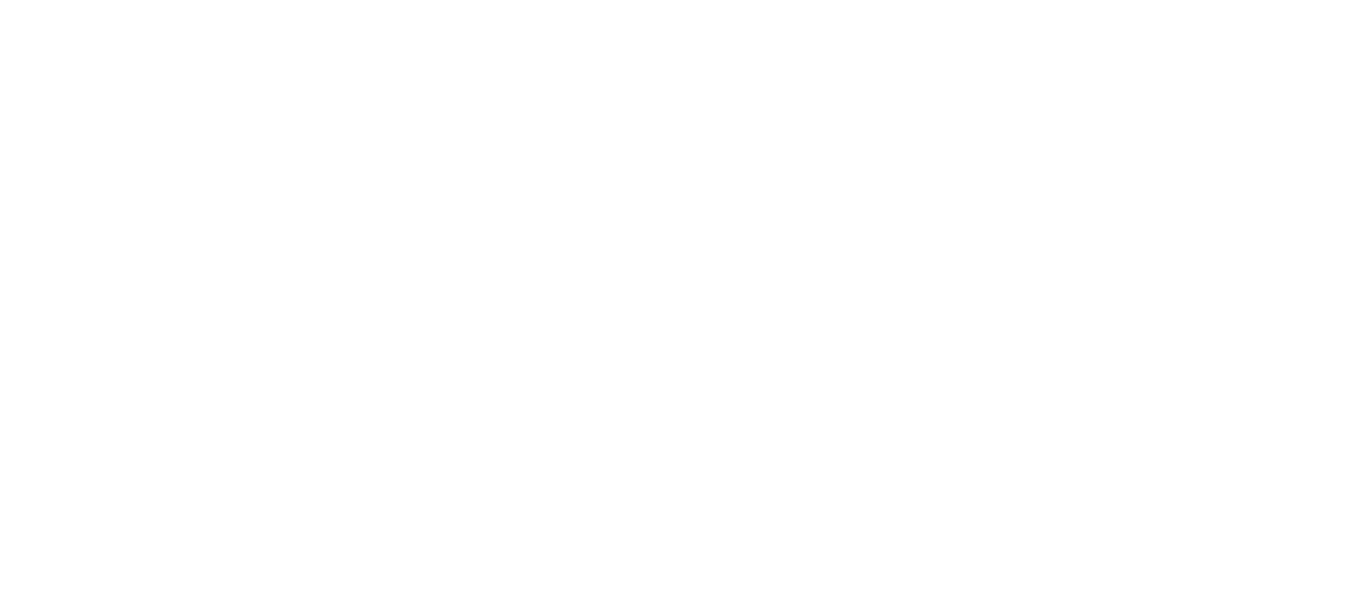 scroll, scrollTop: 0, scrollLeft: 0, axis: both 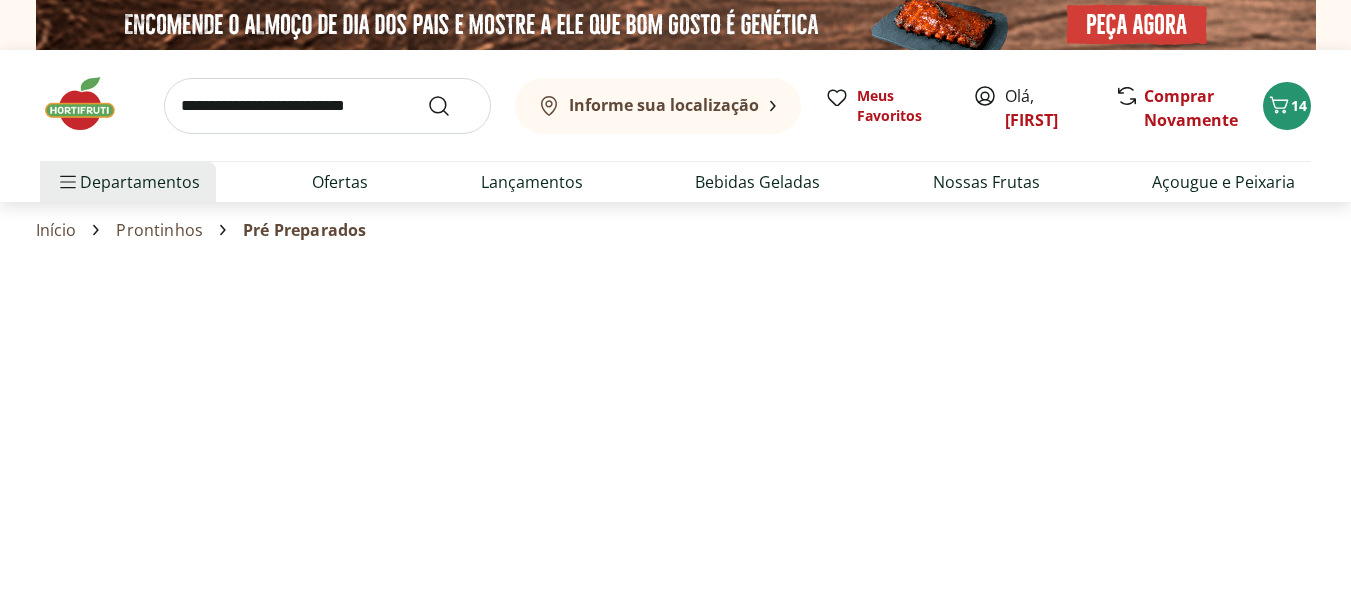 select on "**********" 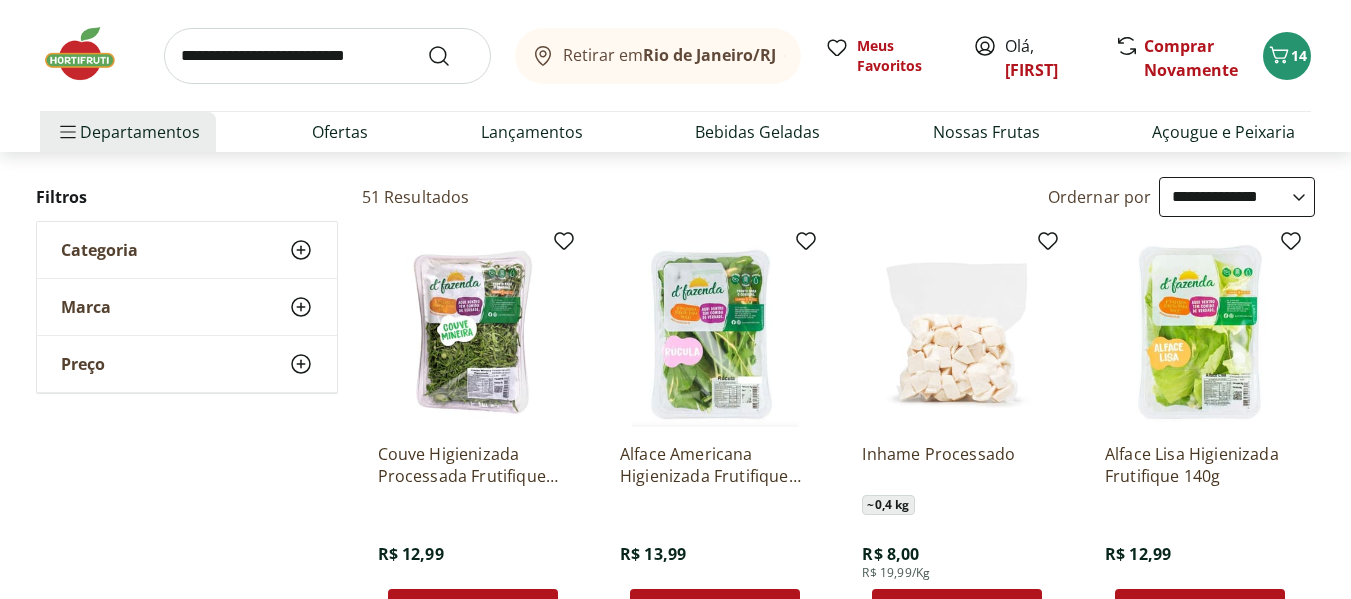 scroll, scrollTop: 200, scrollLeft: 0, axis: vertical 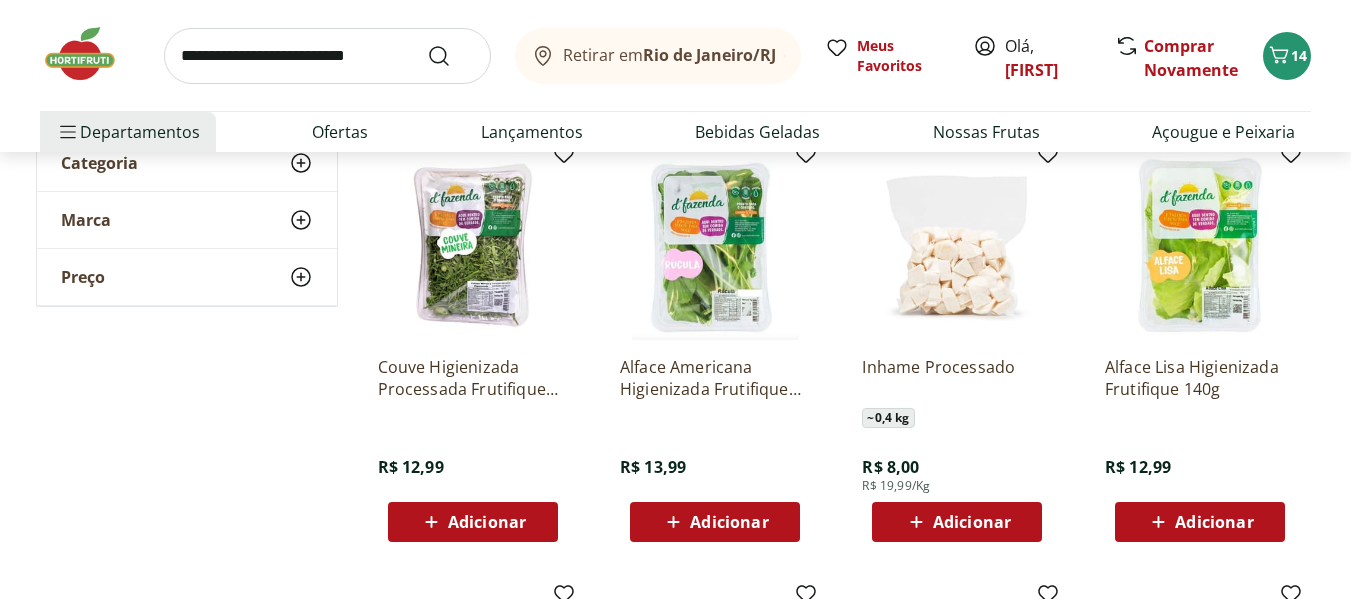 click on "Adicionar" at bounding box center (972, 522) 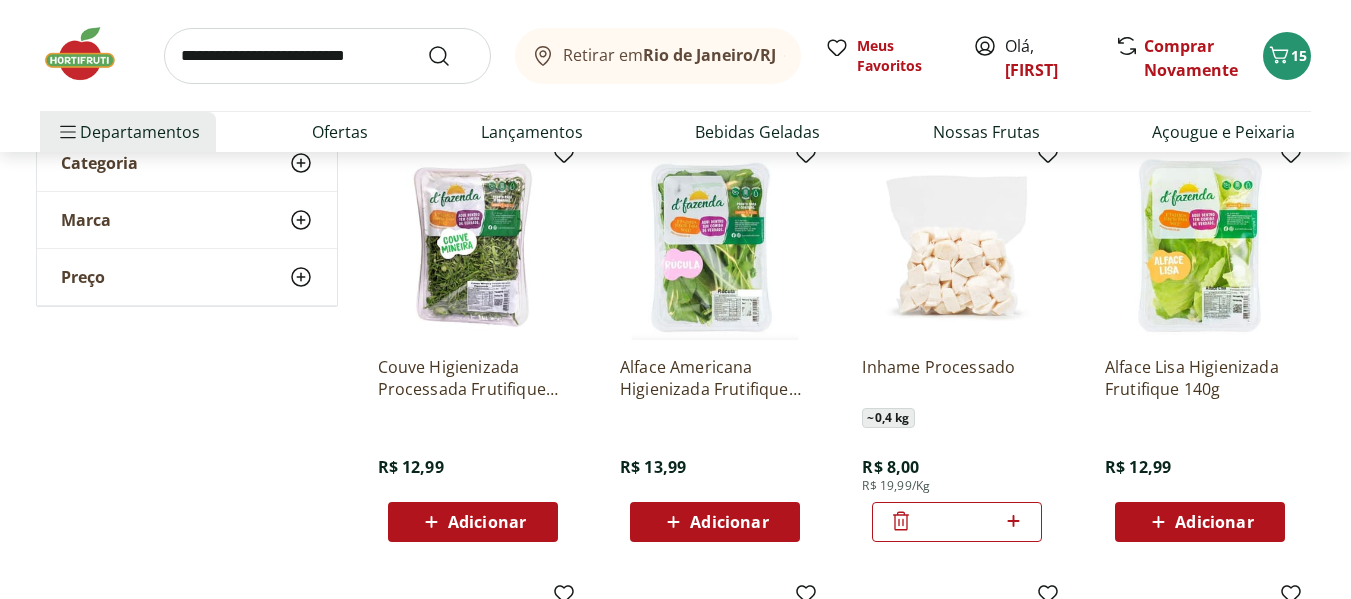 click on "Adicionar" at bounding box center (487, 522) 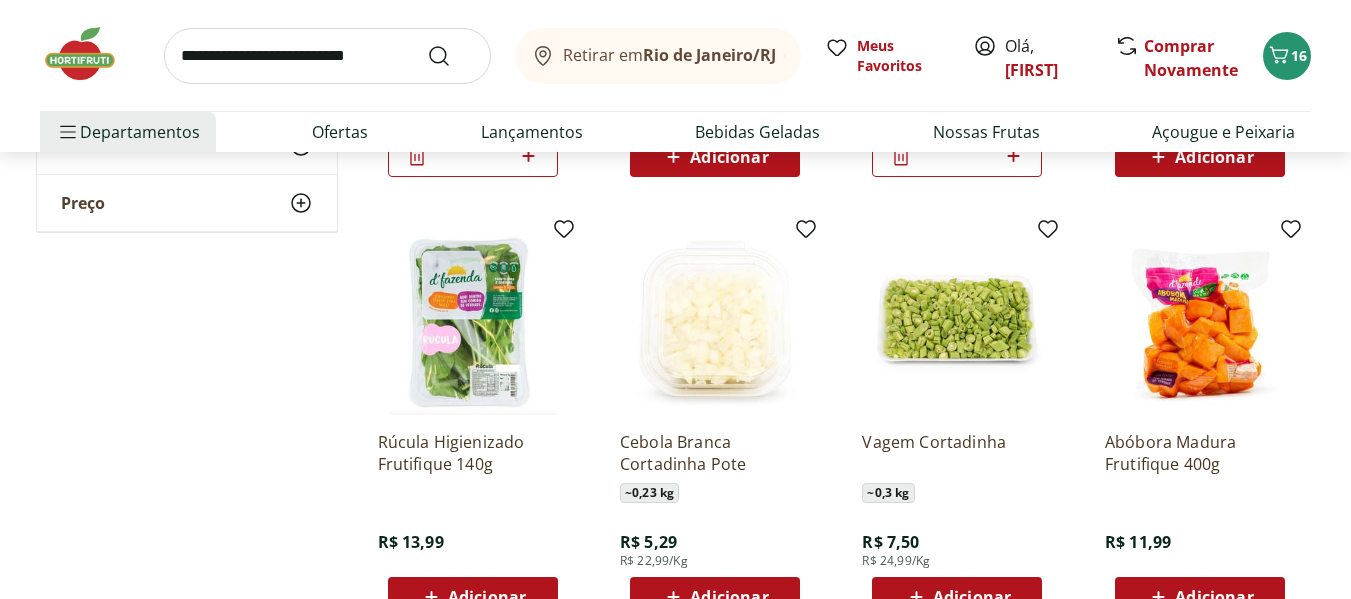 scroll, scrollTop: 600, scrollLeft: 0, axis: vertical 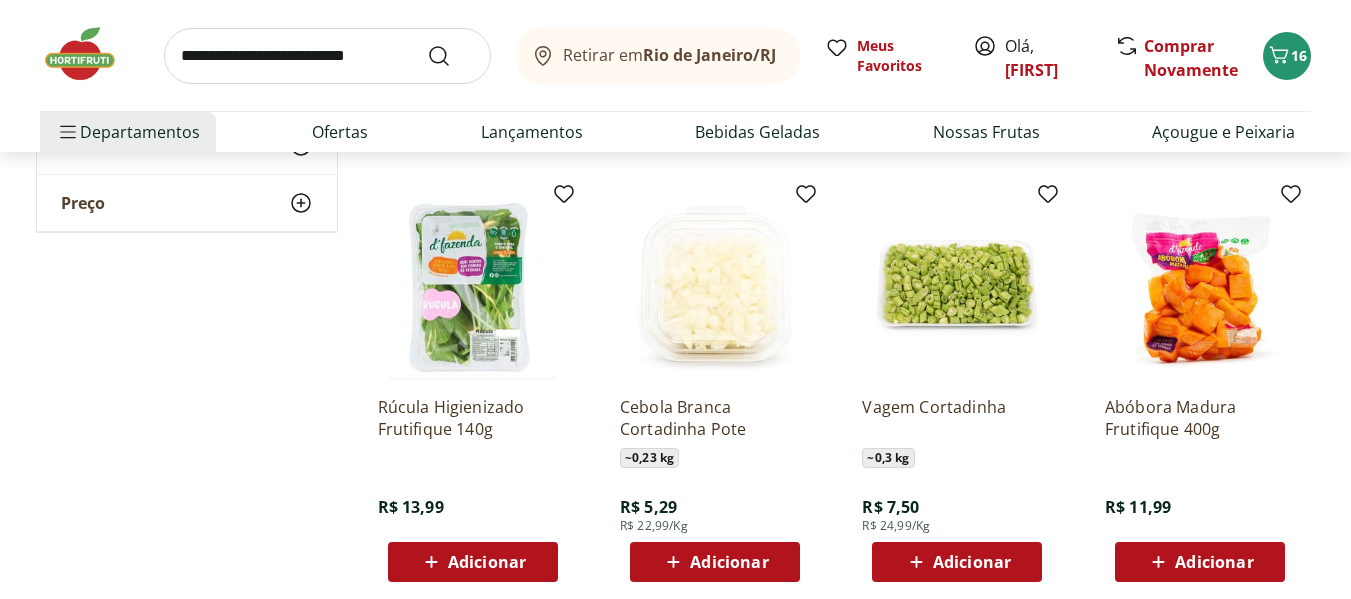 click on "Adicionar" at bounding box center (972, 562) 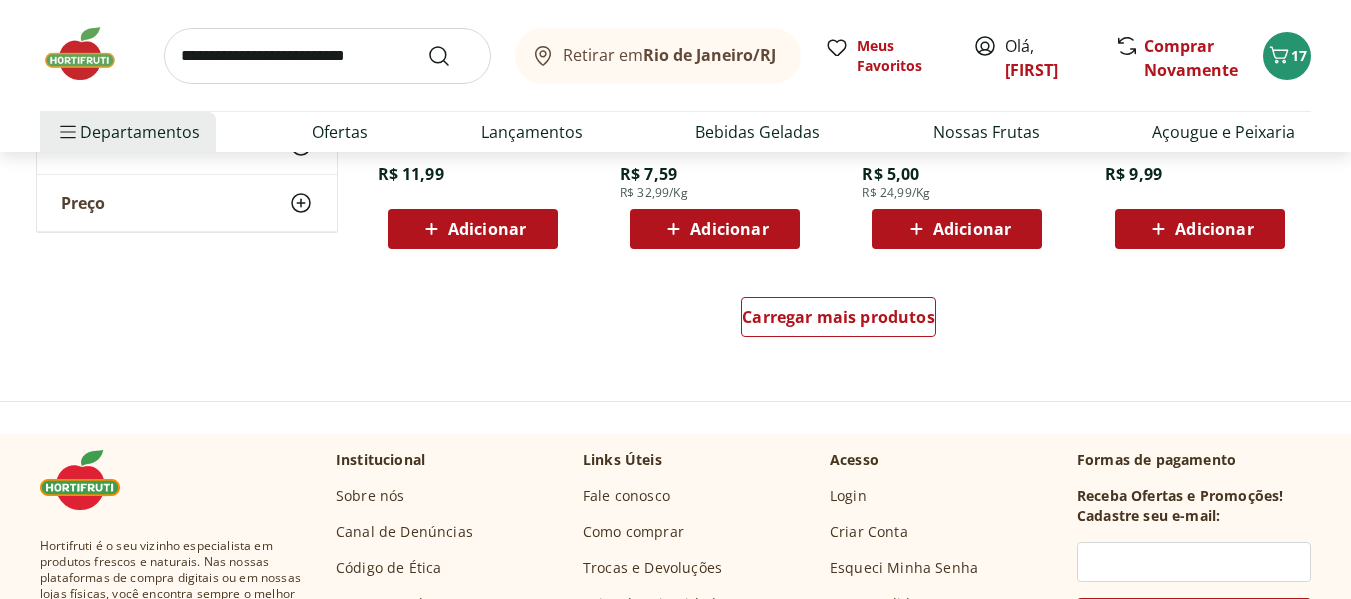 scroll, scrollTop: 1400, scrollLeft: 0, axis: vertical 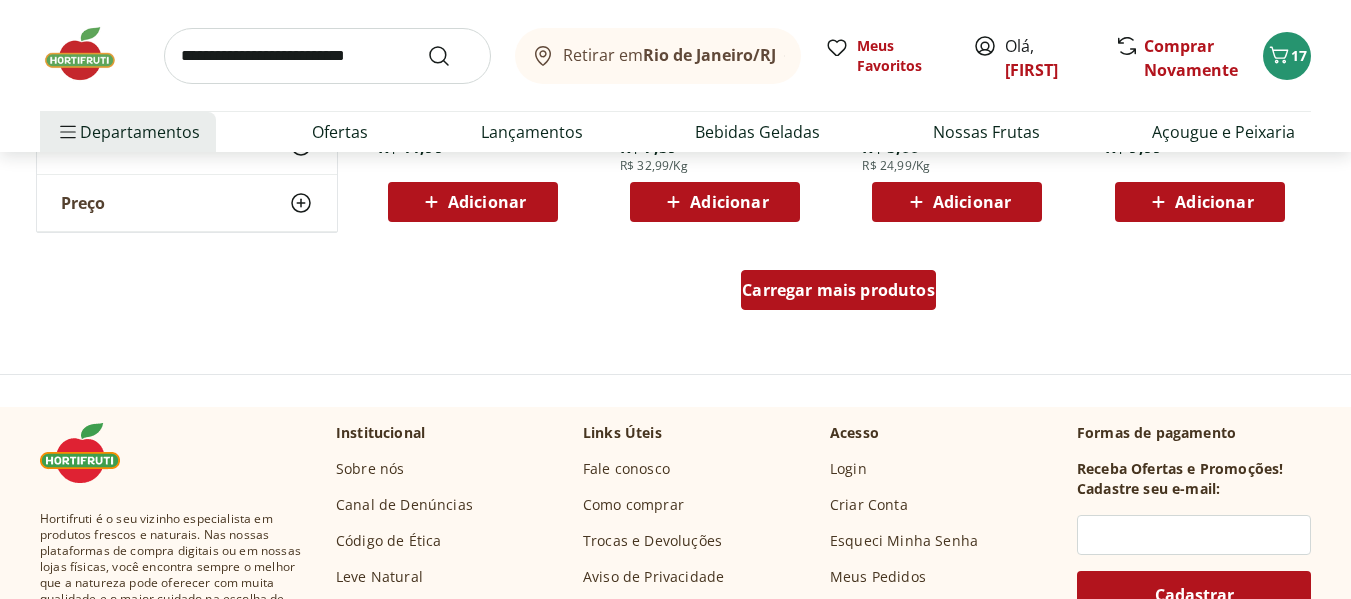 click on "Carregar mais produtos" at bounding box center (838, 290) 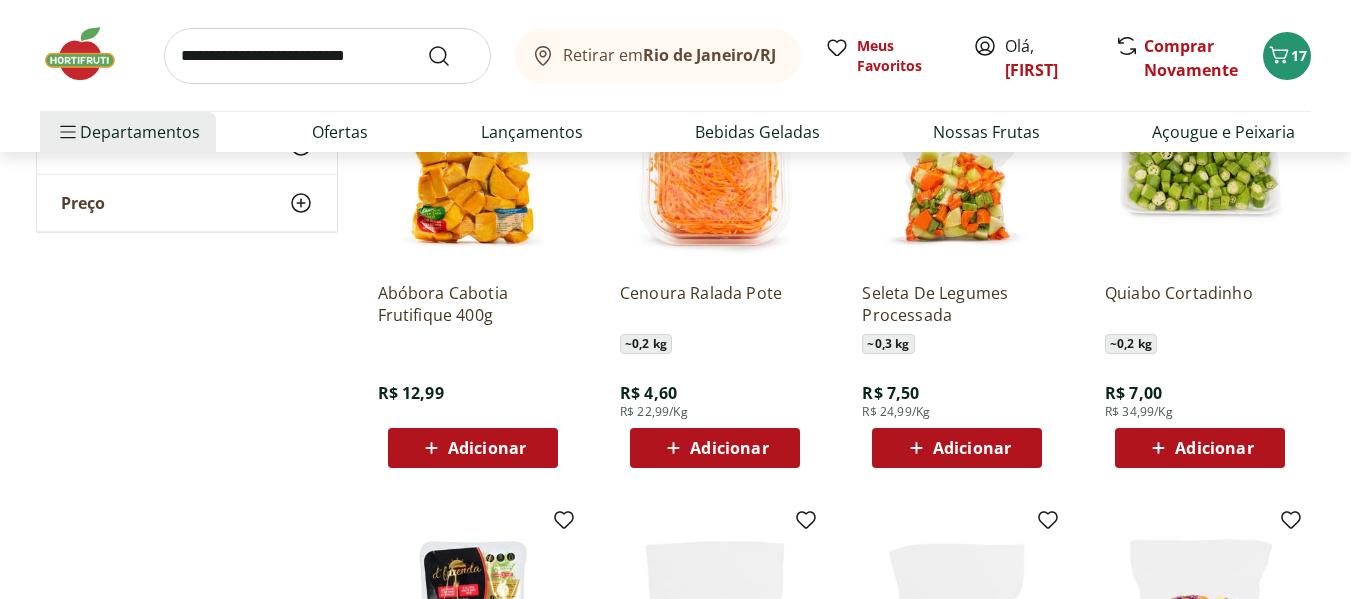scroll, scrollTop: 1600, scrollLeft: 0, axis: vertical 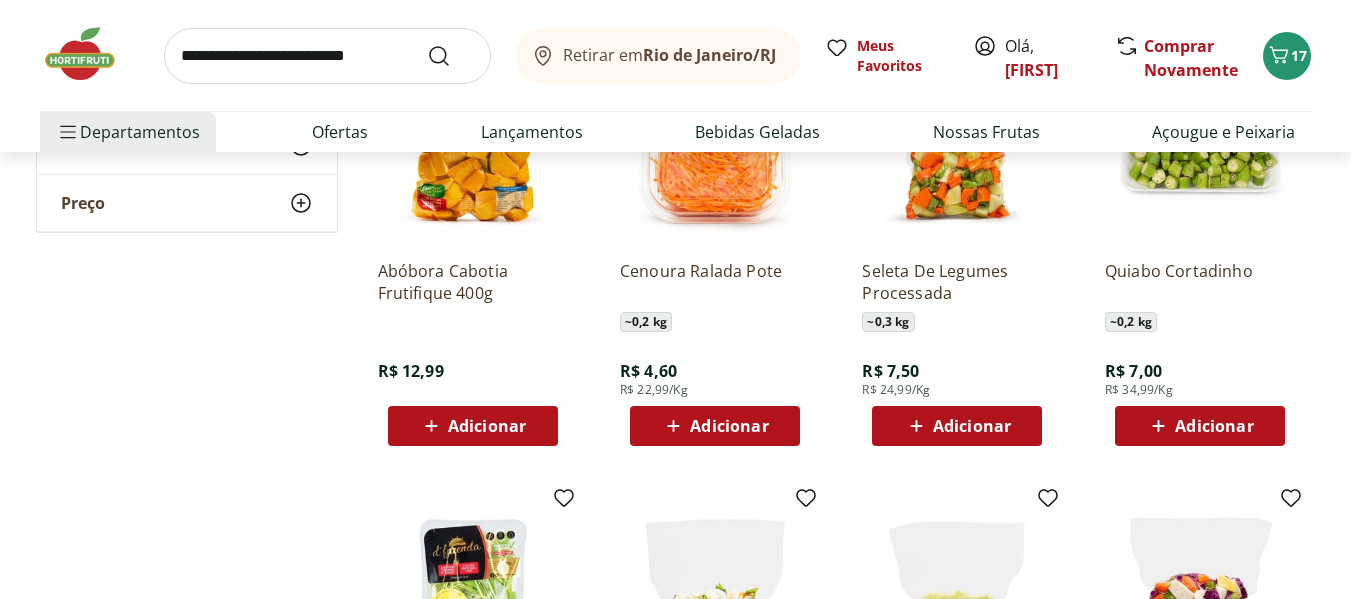 click on "Adicionar" at bounding box center [972, 426] 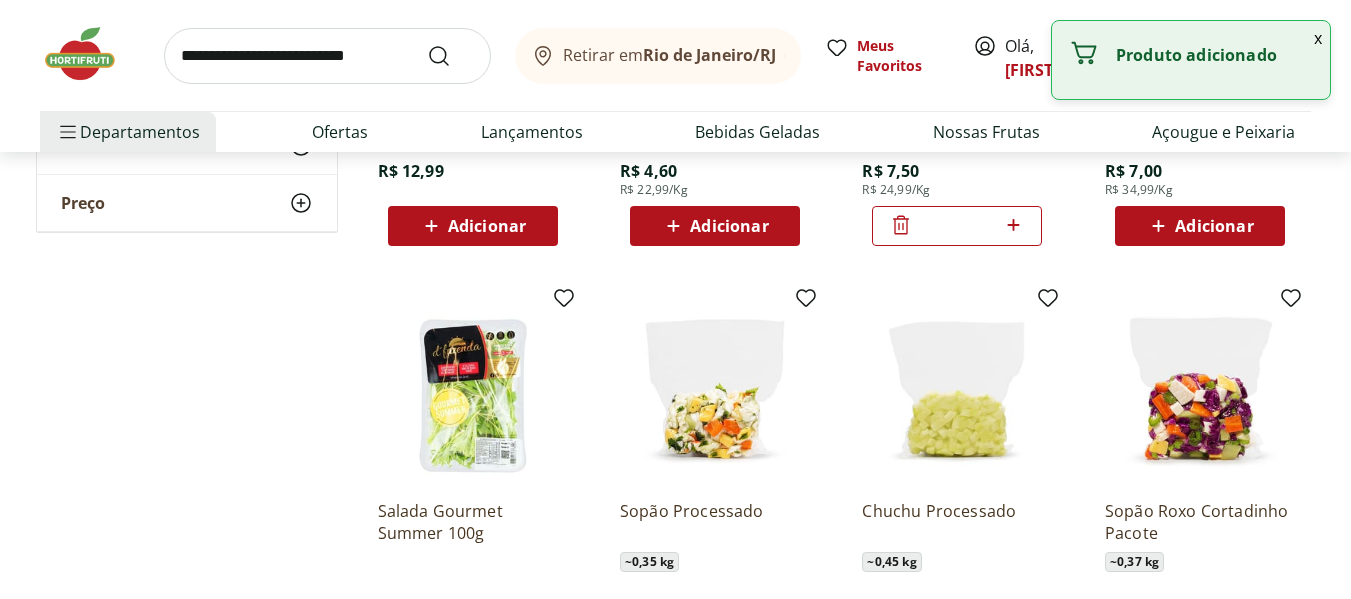 scroll, scrollTop: 1900, scrollLeft: 0, axis: vertical 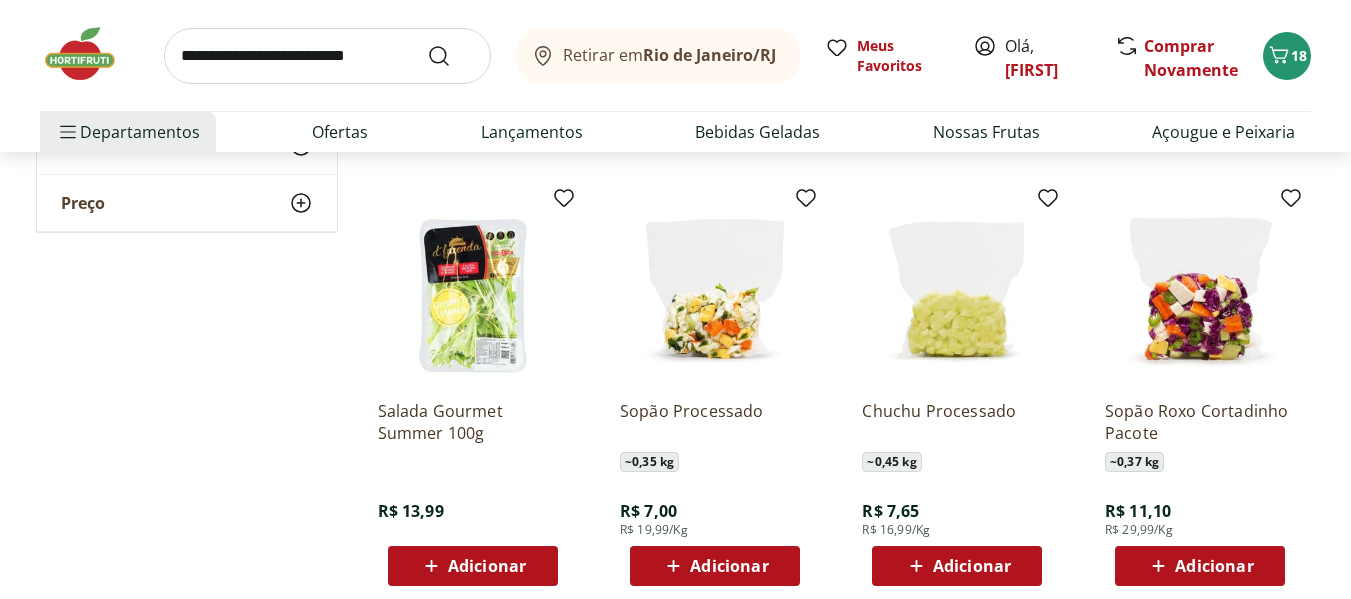 click on "Adicionar" at bounding box center [1214, 566] 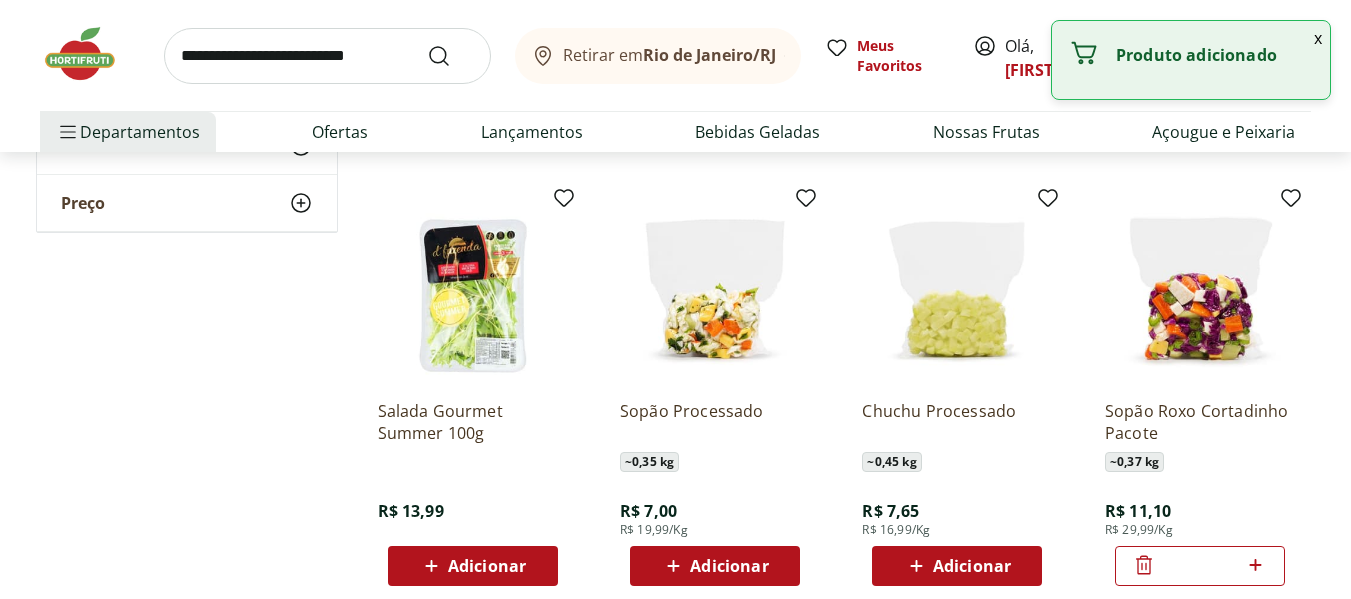 click on "Adicionar" at bounding box center (729, 566) 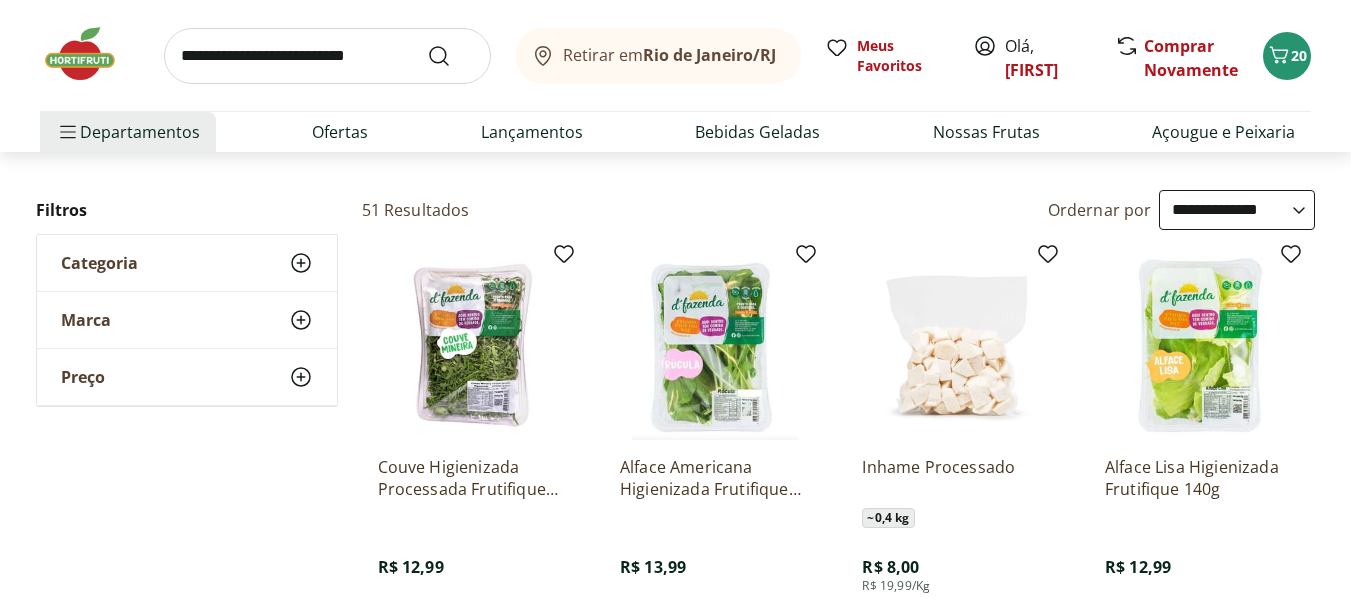 scroll, scrollTop: 0, scrollLeft: 0, axis: both 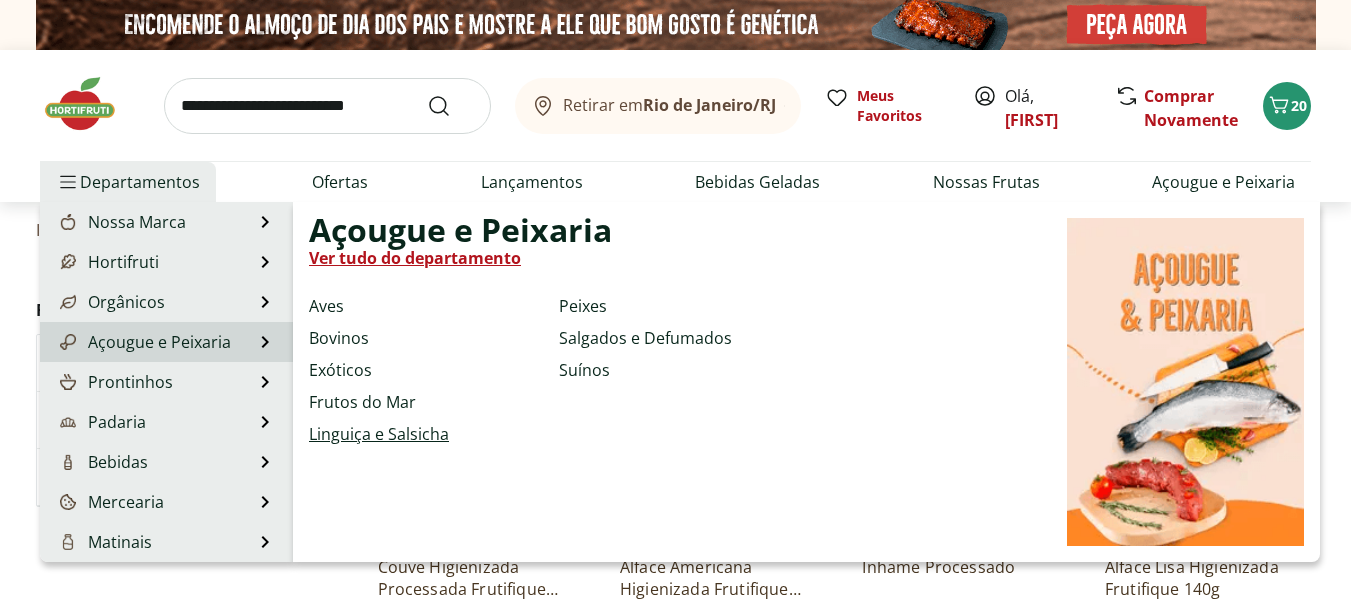 click on "Linguiça e Salsicha" at bounding box center (379, 434) 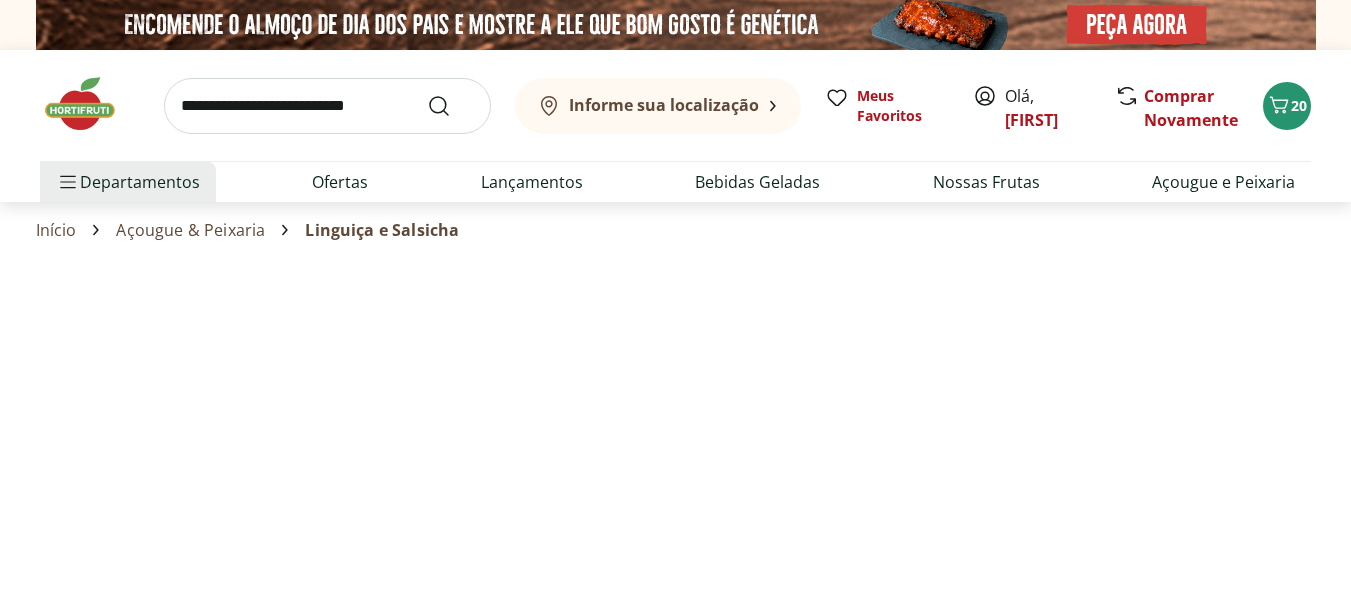 select on "**********" 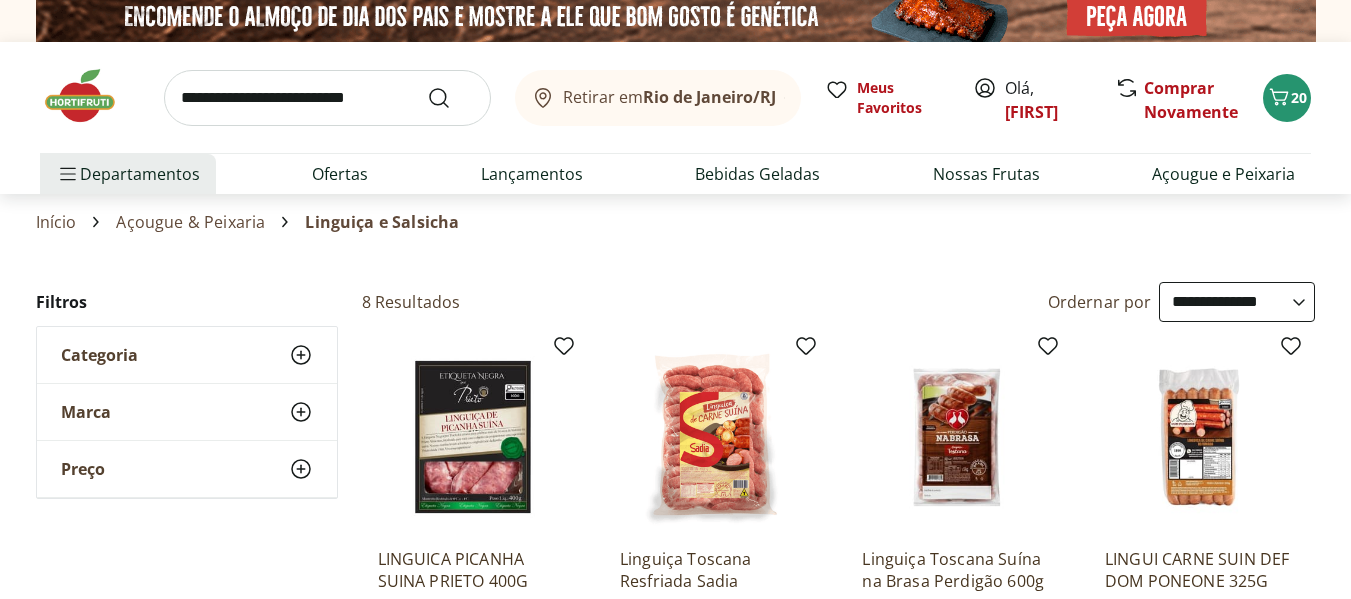 scroll, scrollTop: 0, scrollLeft: 0, axis: both 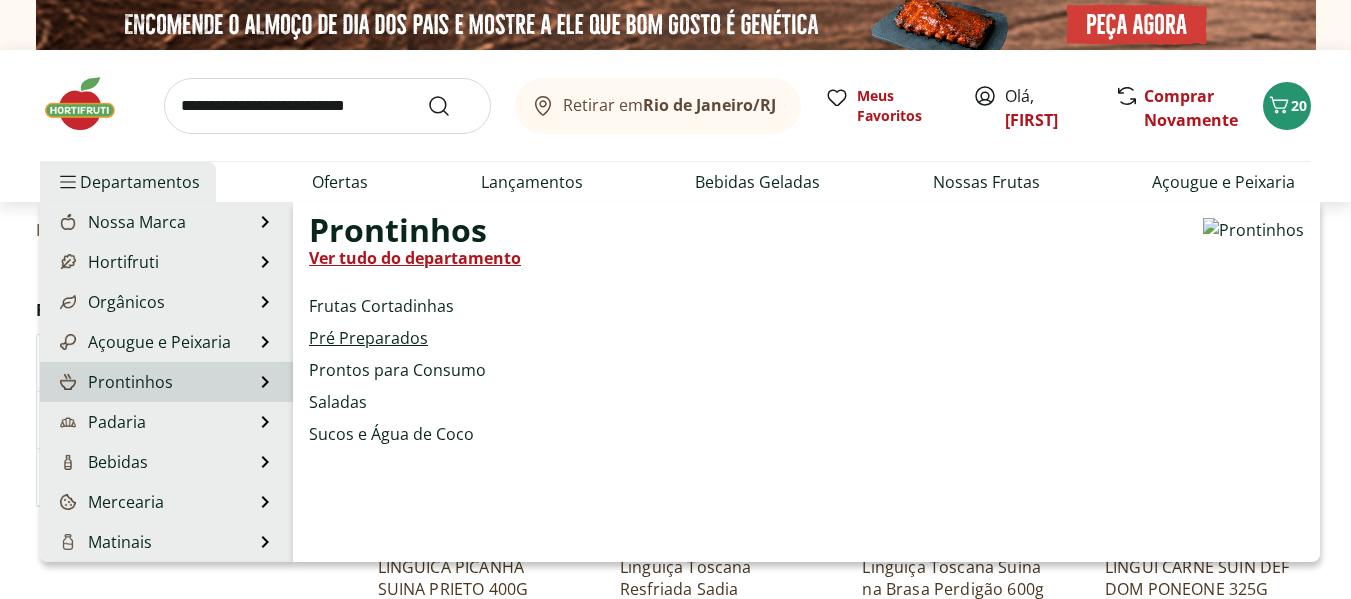 click on "Pré Preparados" at bounding box center [368, 338] 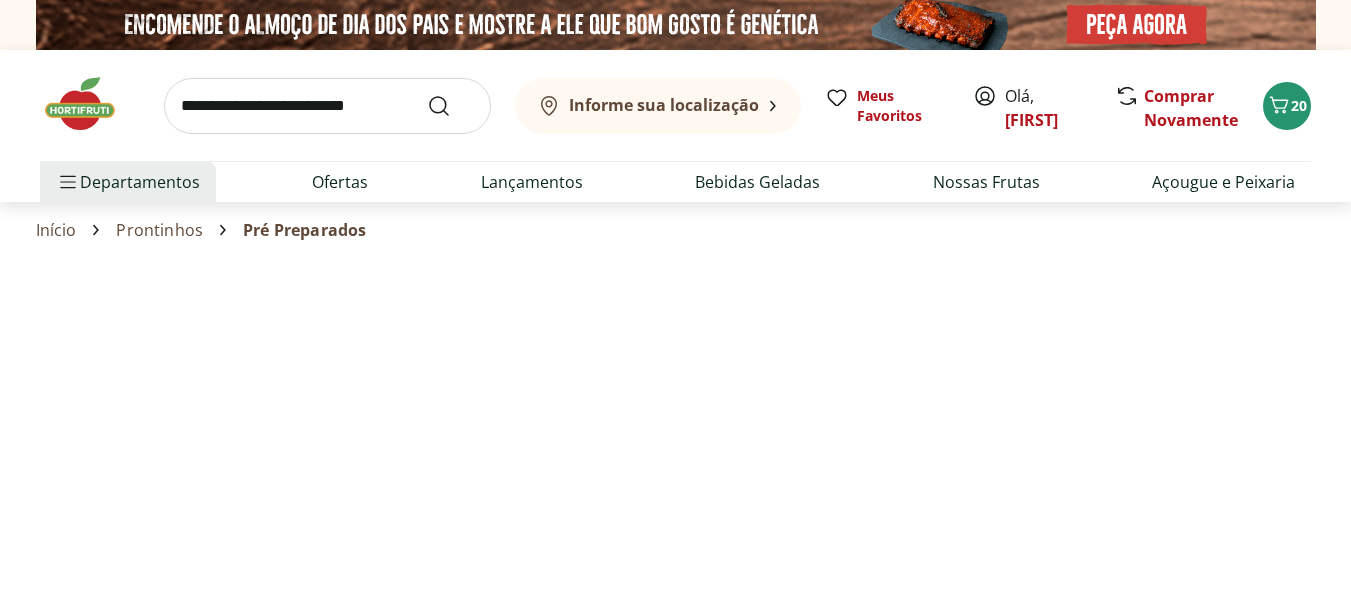 select on "**********" 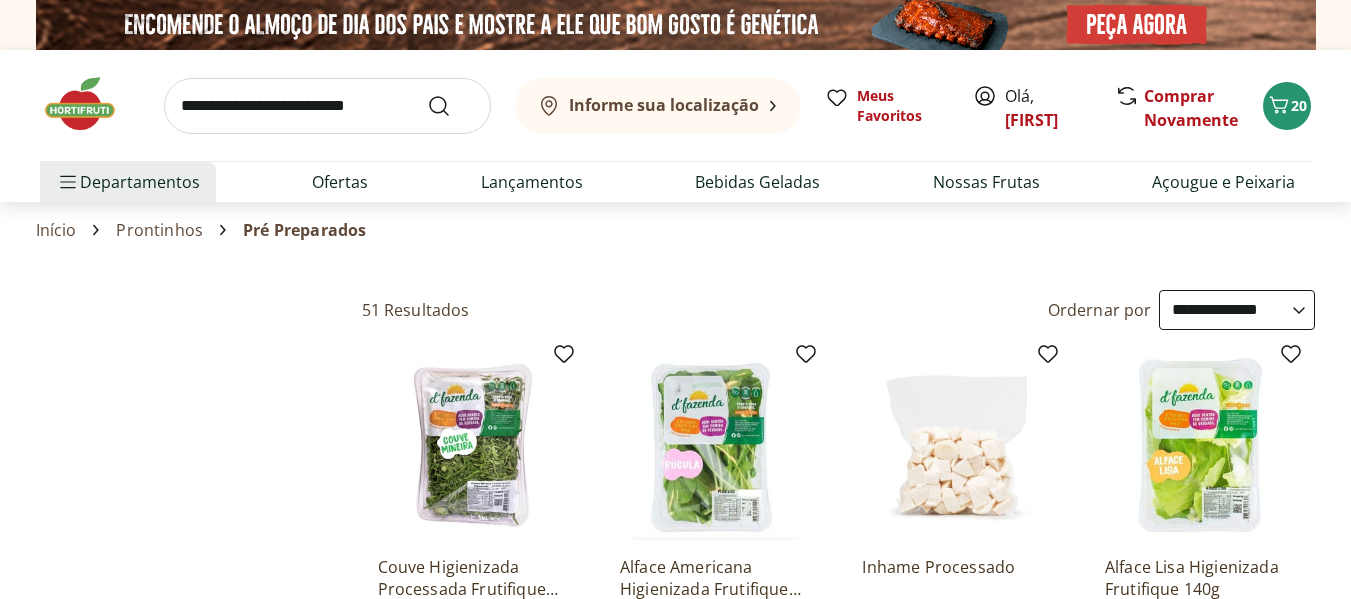 type on "*" 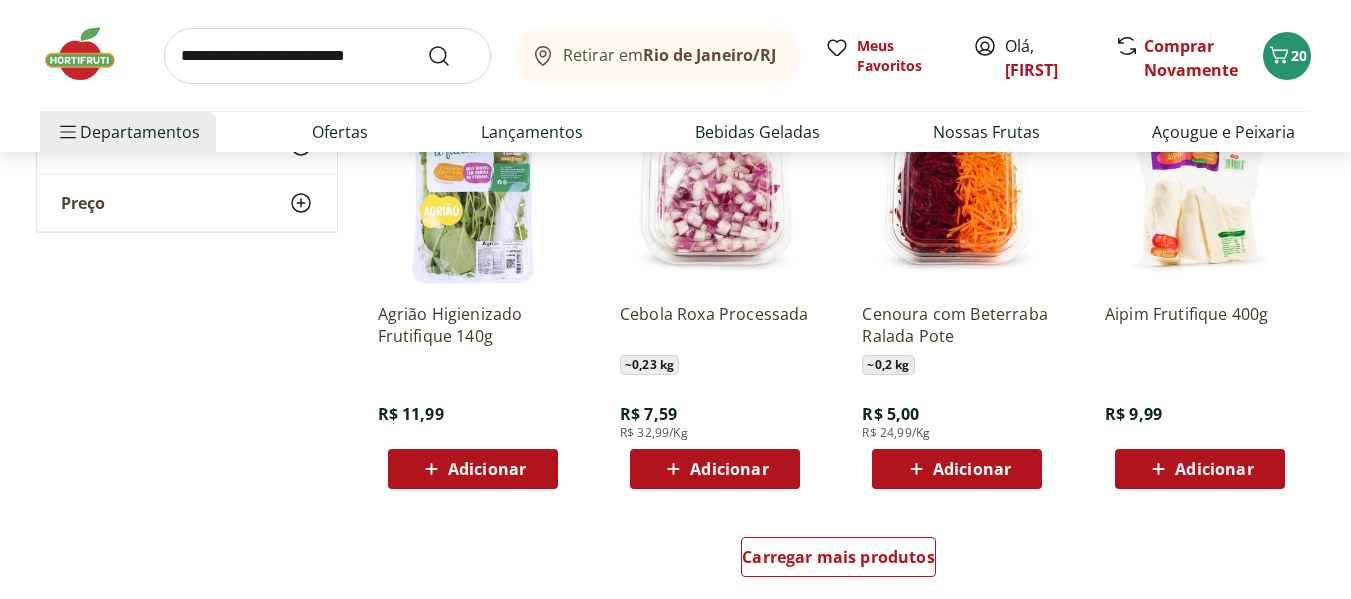 scroll, scrollTop: 1400, scrollLeft: 0, axis: vertical 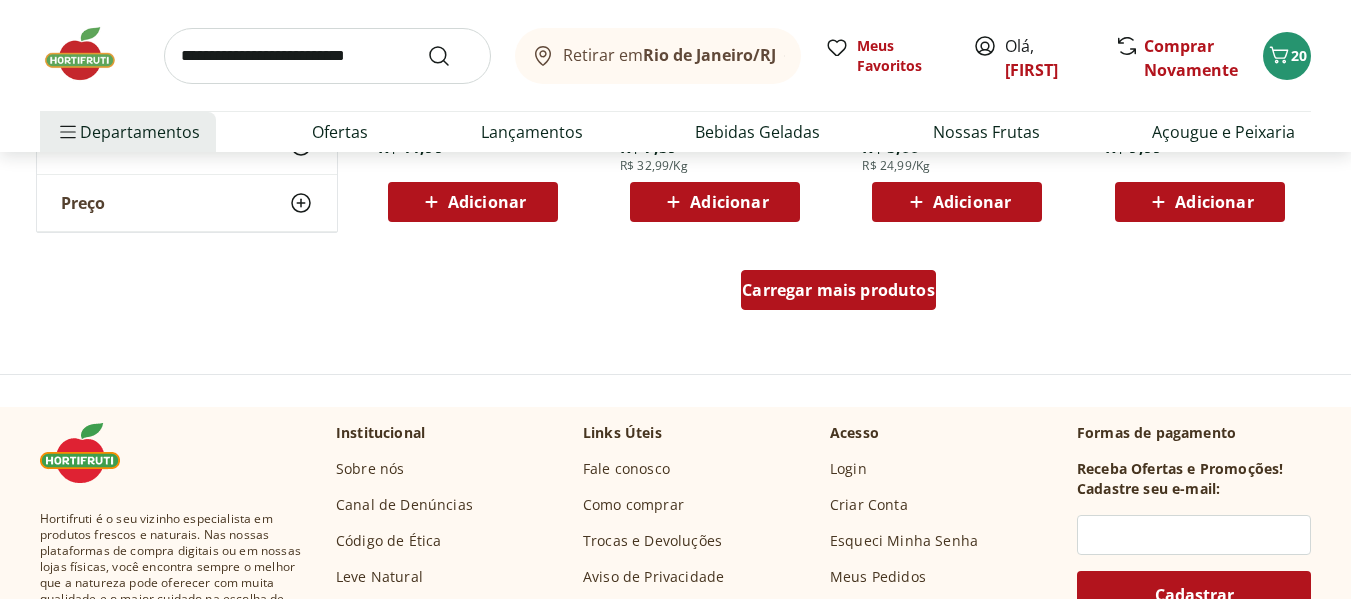 click on "Carregar mais produtos" at bounding box center (838, 290) 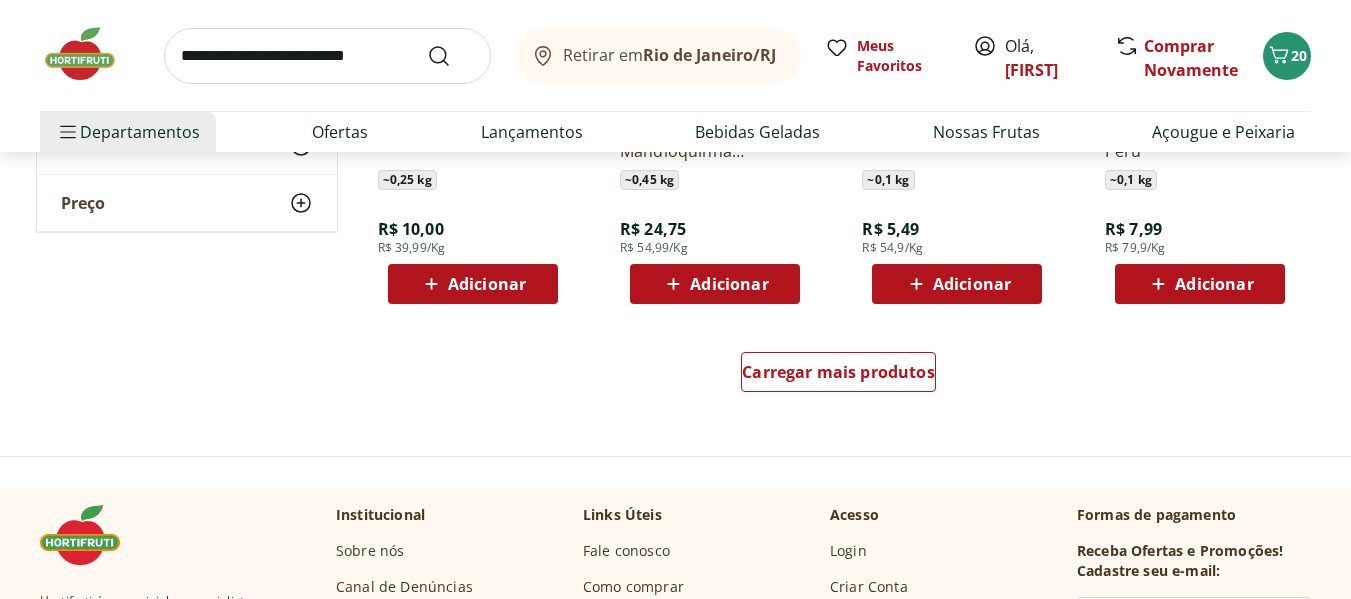 scroll, scrollTop: 2700, scrollLeft: 0, axis: vertical 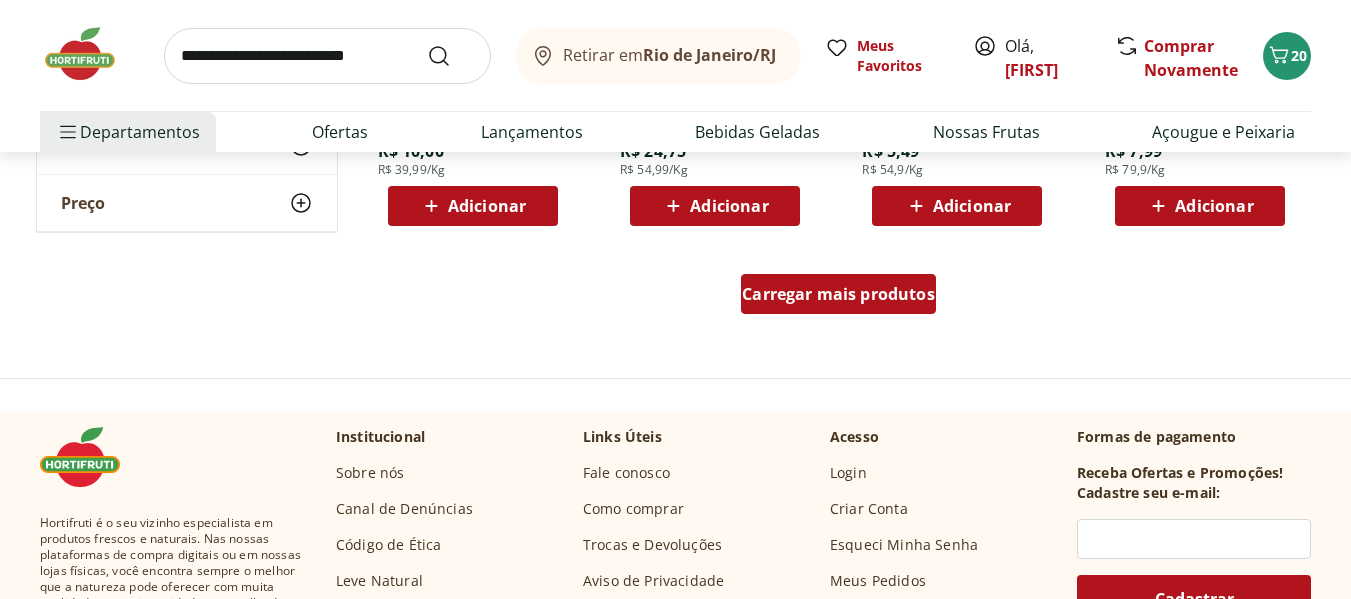 click on "Carregar mais produtos" at bounding box center (838, 294) 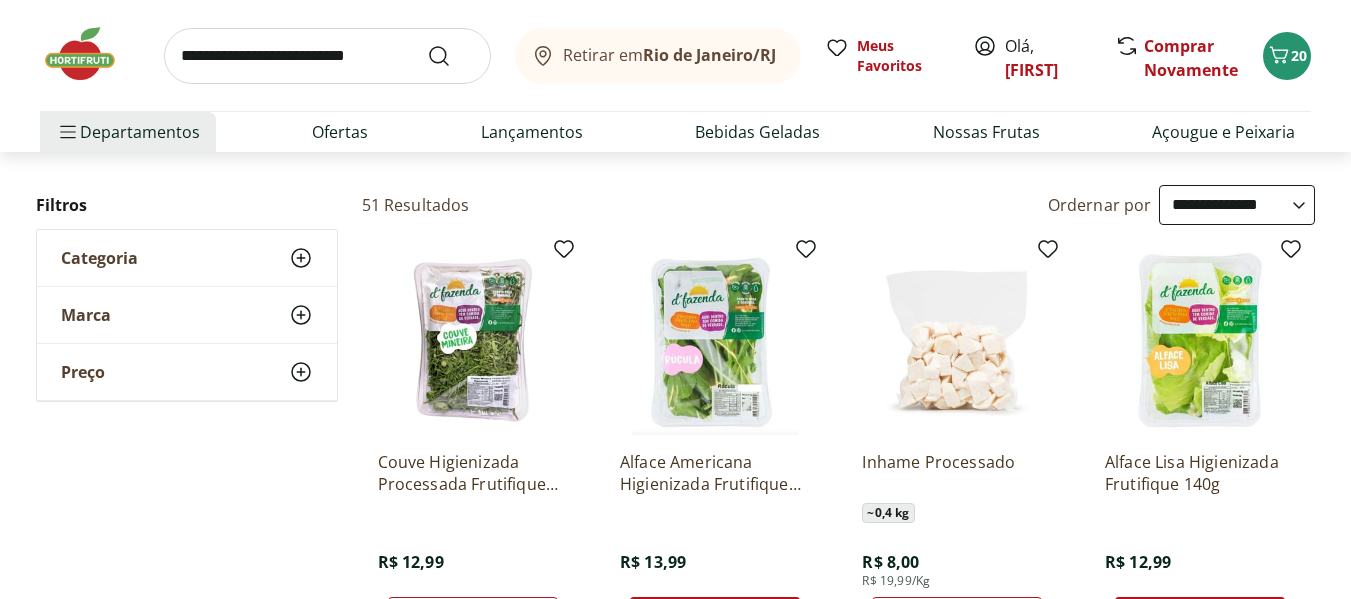 scroll, scrollTop: 0, scrollLeft: 0, axis: both 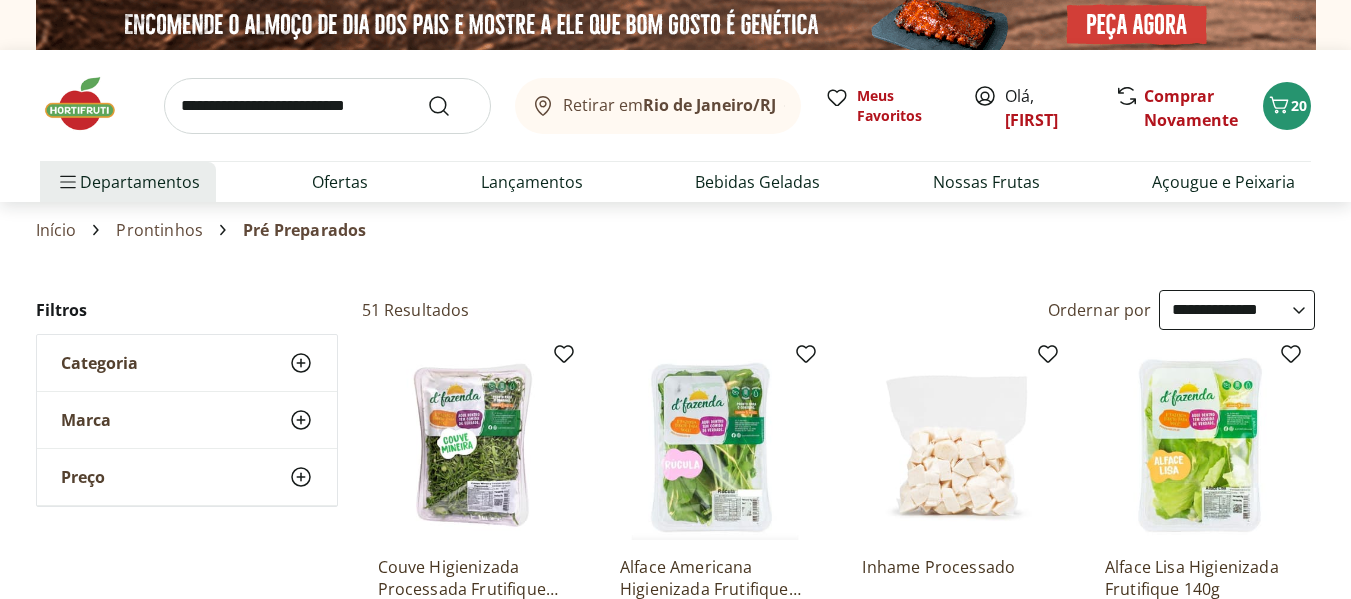 drag, startPoint x: 216, startPoint y: 106, endPoint x: 347, endPoint y: 103, distance: 131.03435 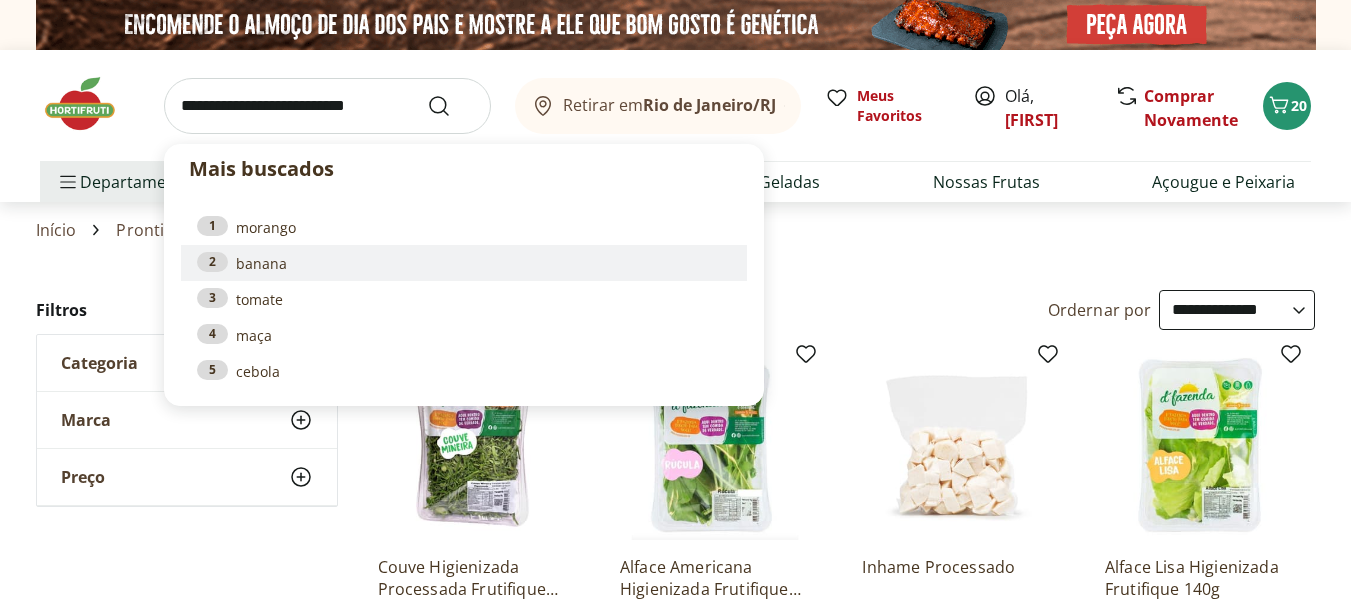 click on "2 banana" at bounding box center (464, 263) 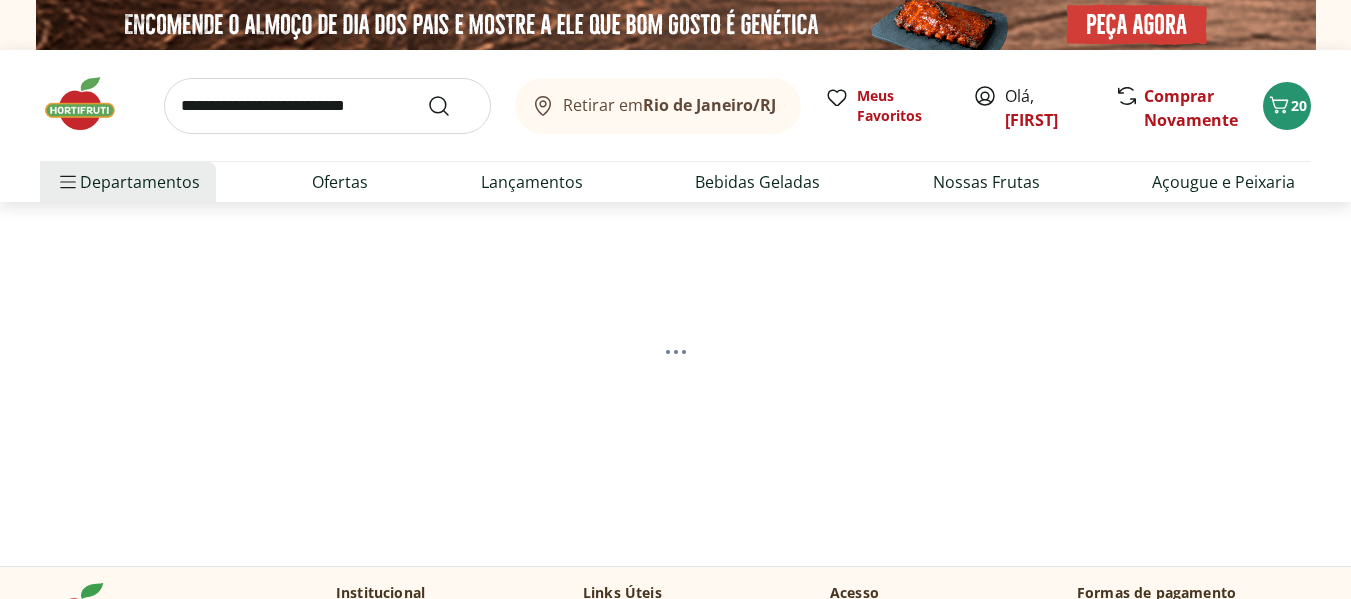 scroll, scrollTop: 0, scrollLeft: 0, axis: both 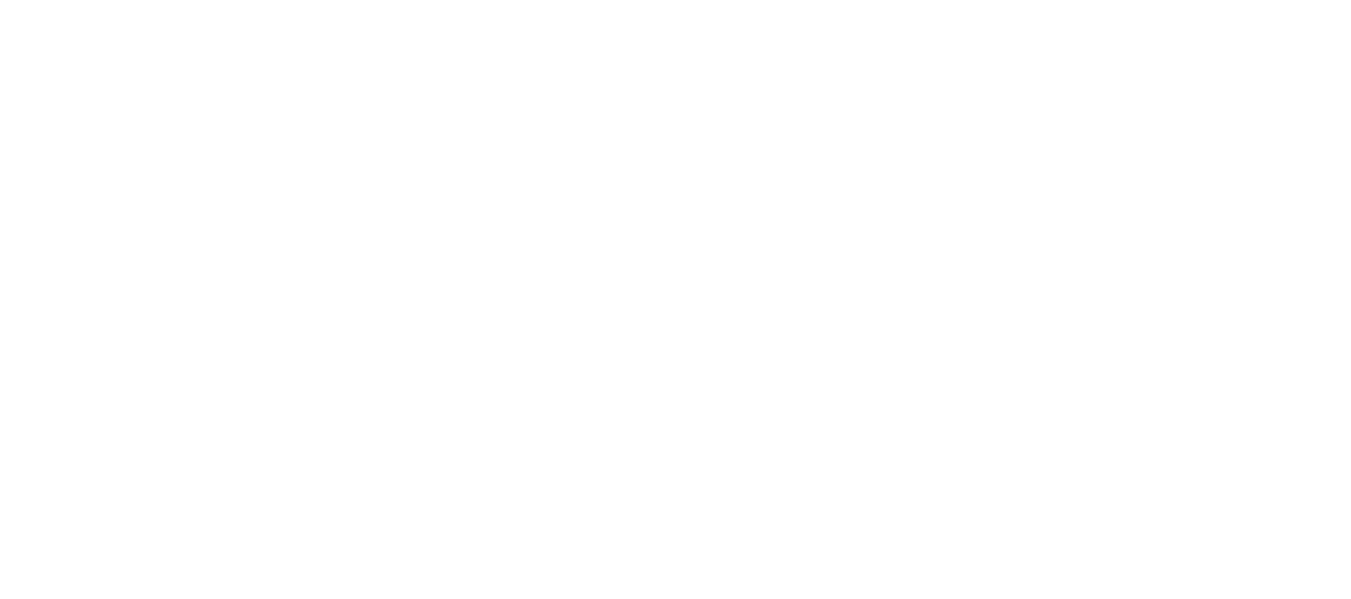 select on "**********" 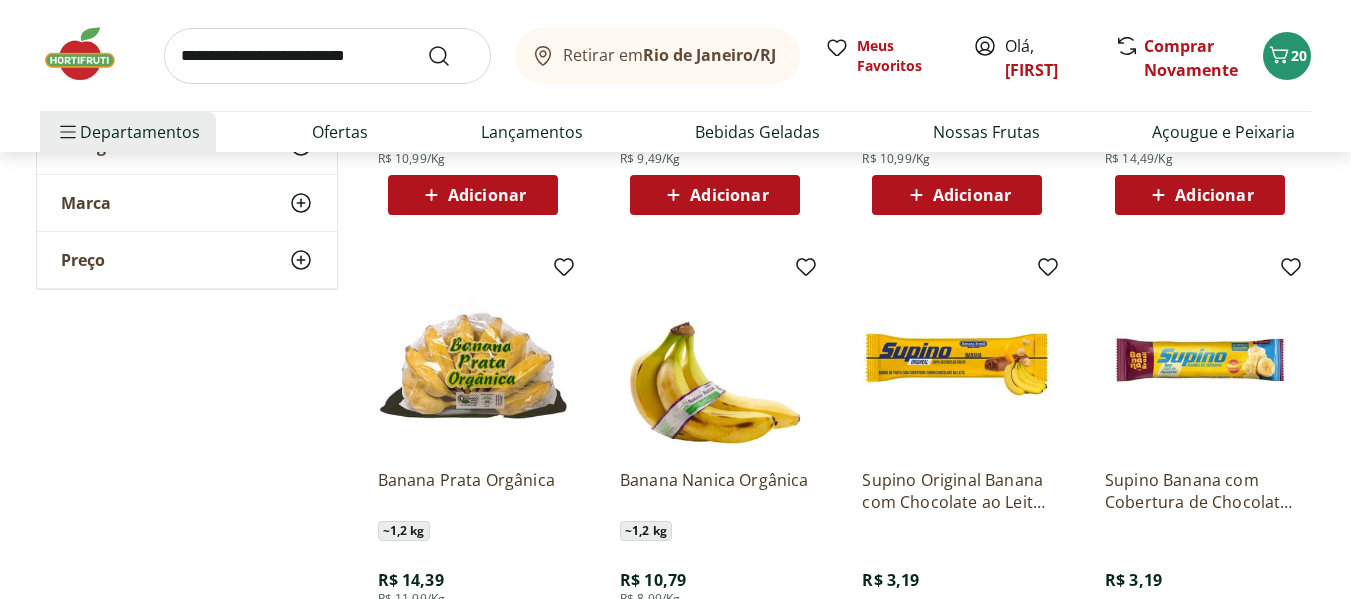 scroll, scrollTop: 400, scrollLeft: 0, axis: vertical 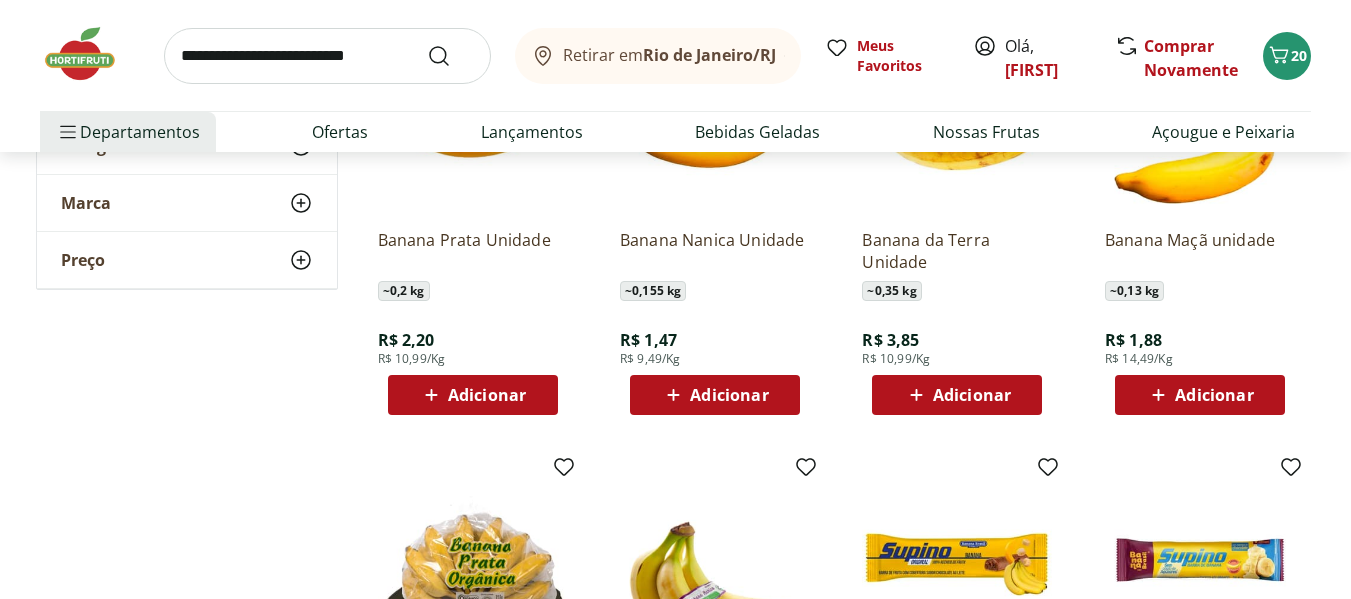 click on "Adicionar" at bounding box center [487, 395] 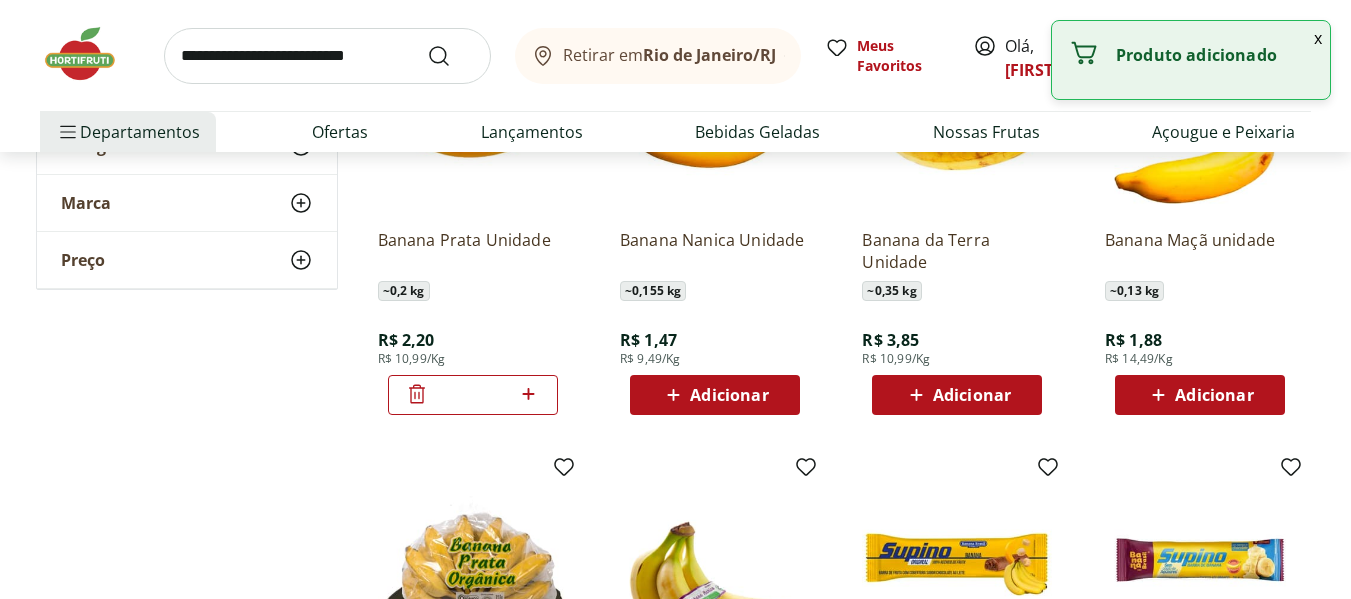 click 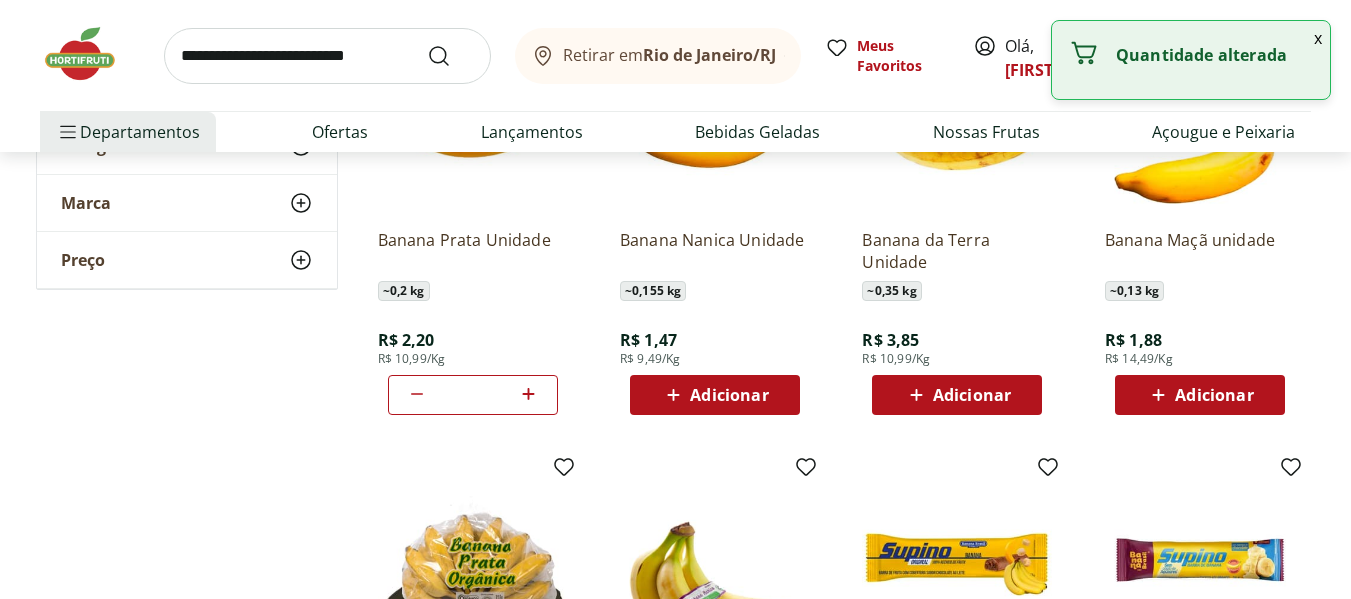 click 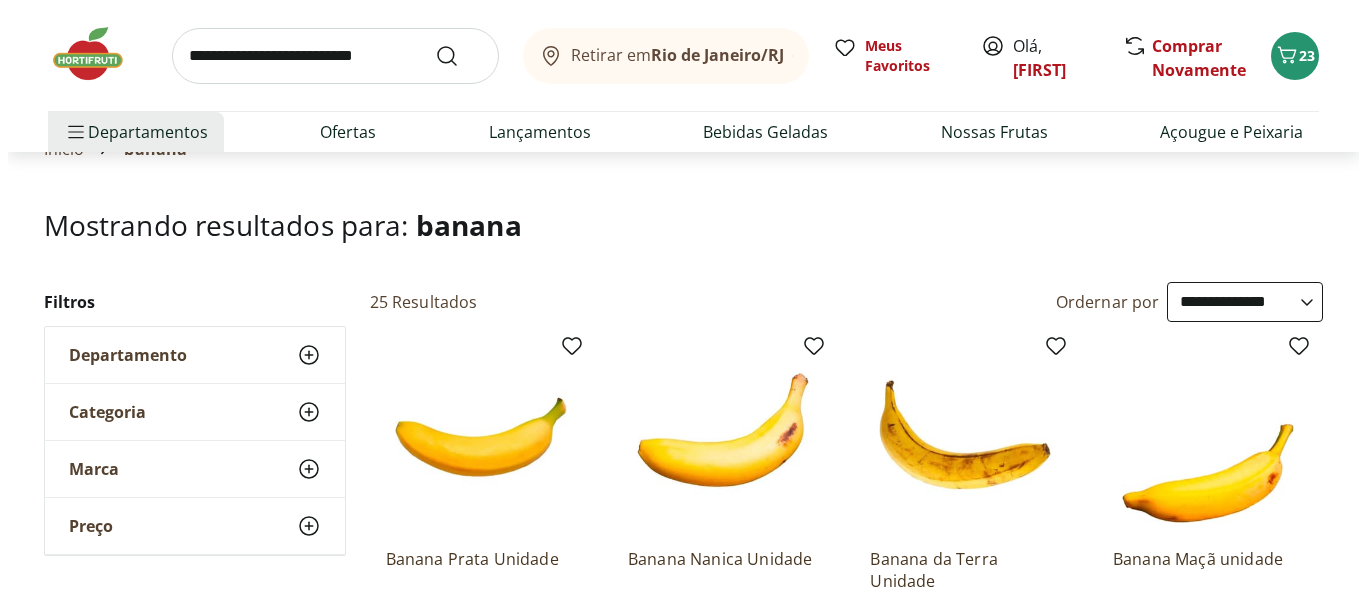 scroll, scrollTop: 0, scrollLeft: 0, axis: both 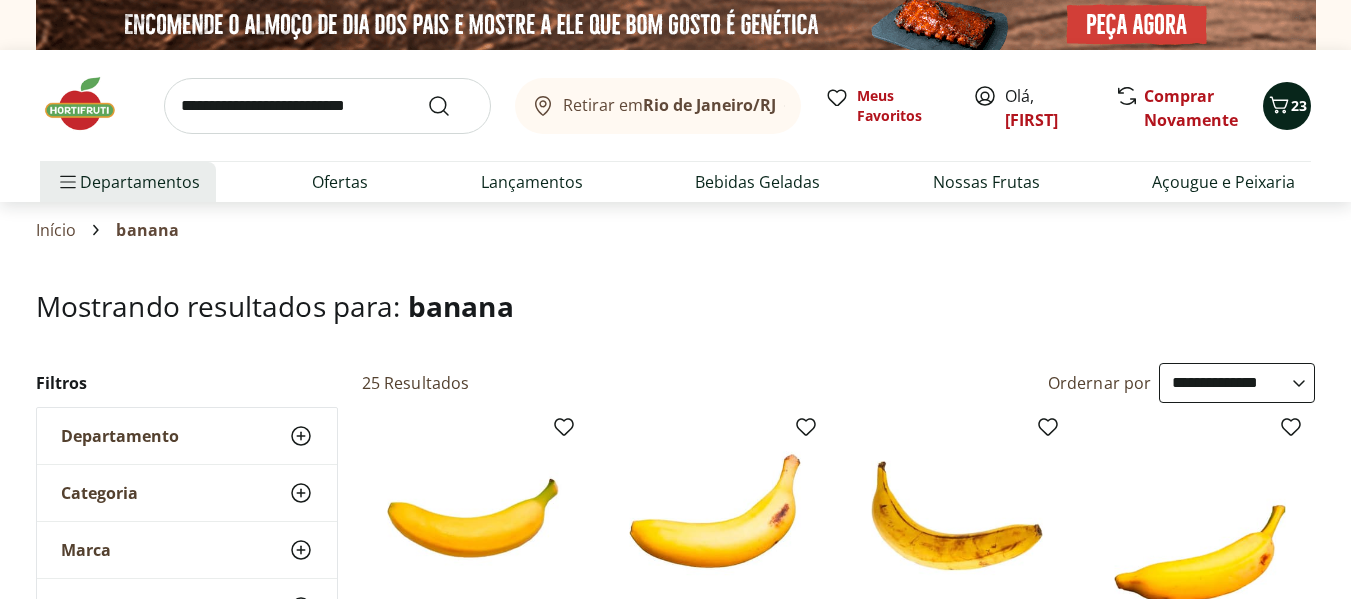 click 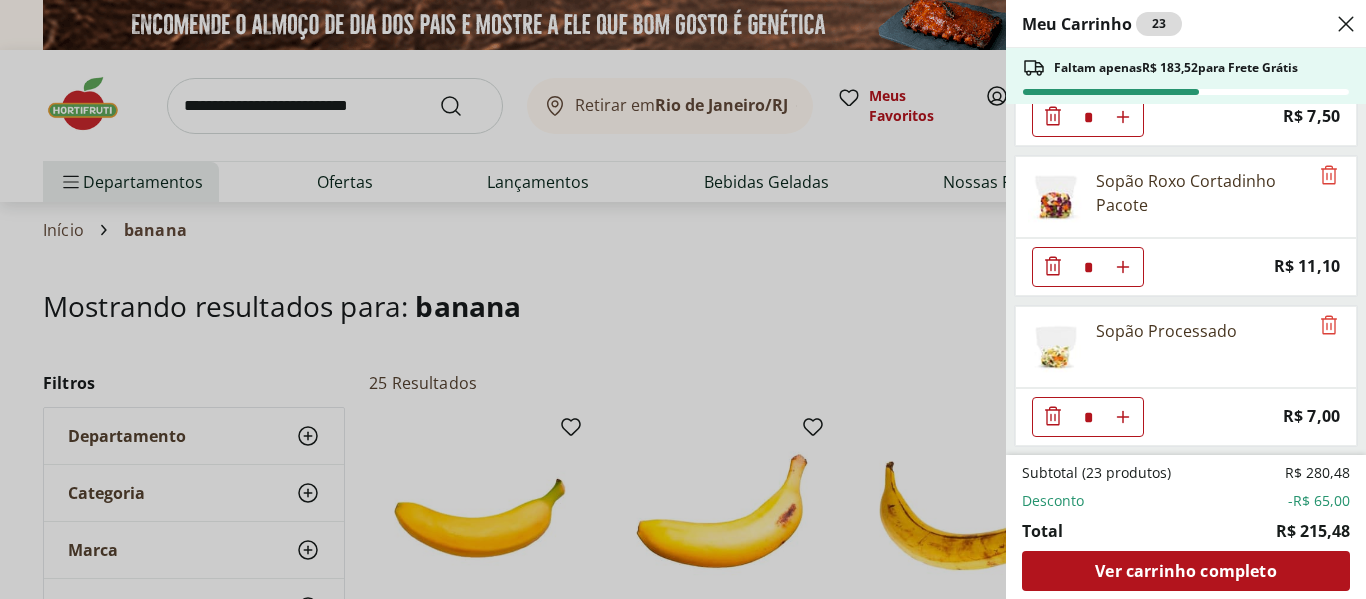 scroll, scrollTop: 1757, scrollLeft: 0, axis: vertical 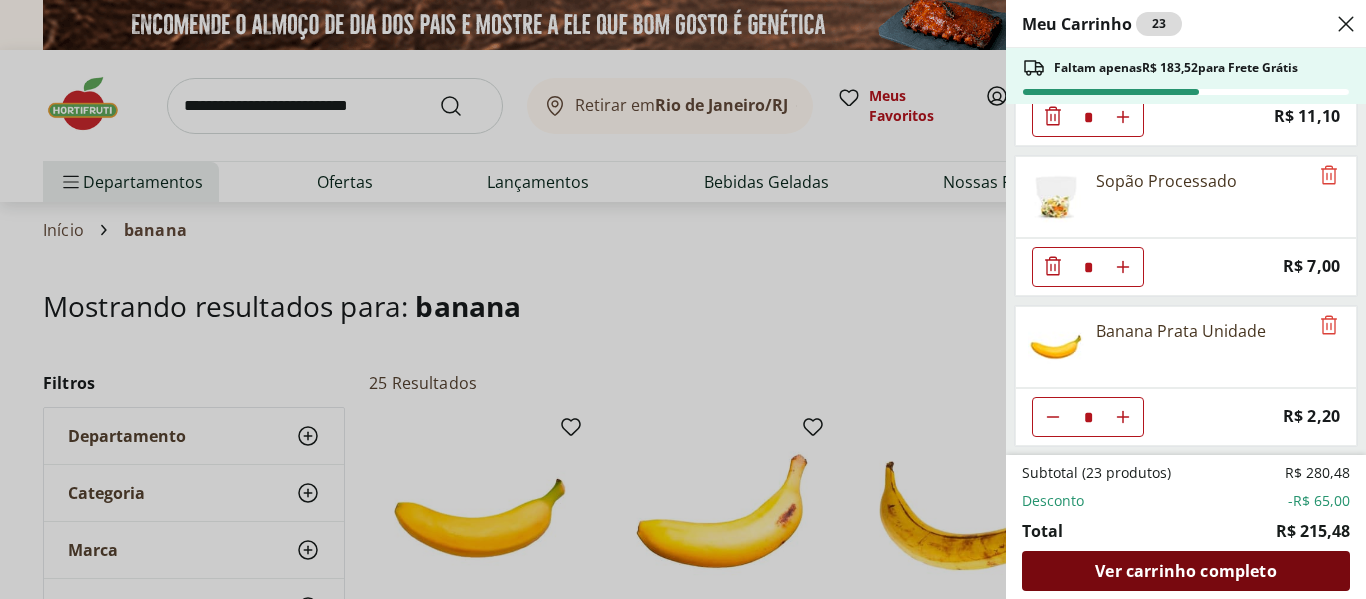 click on "Ver carrinho completo" at bounding box center [1185, 571] 